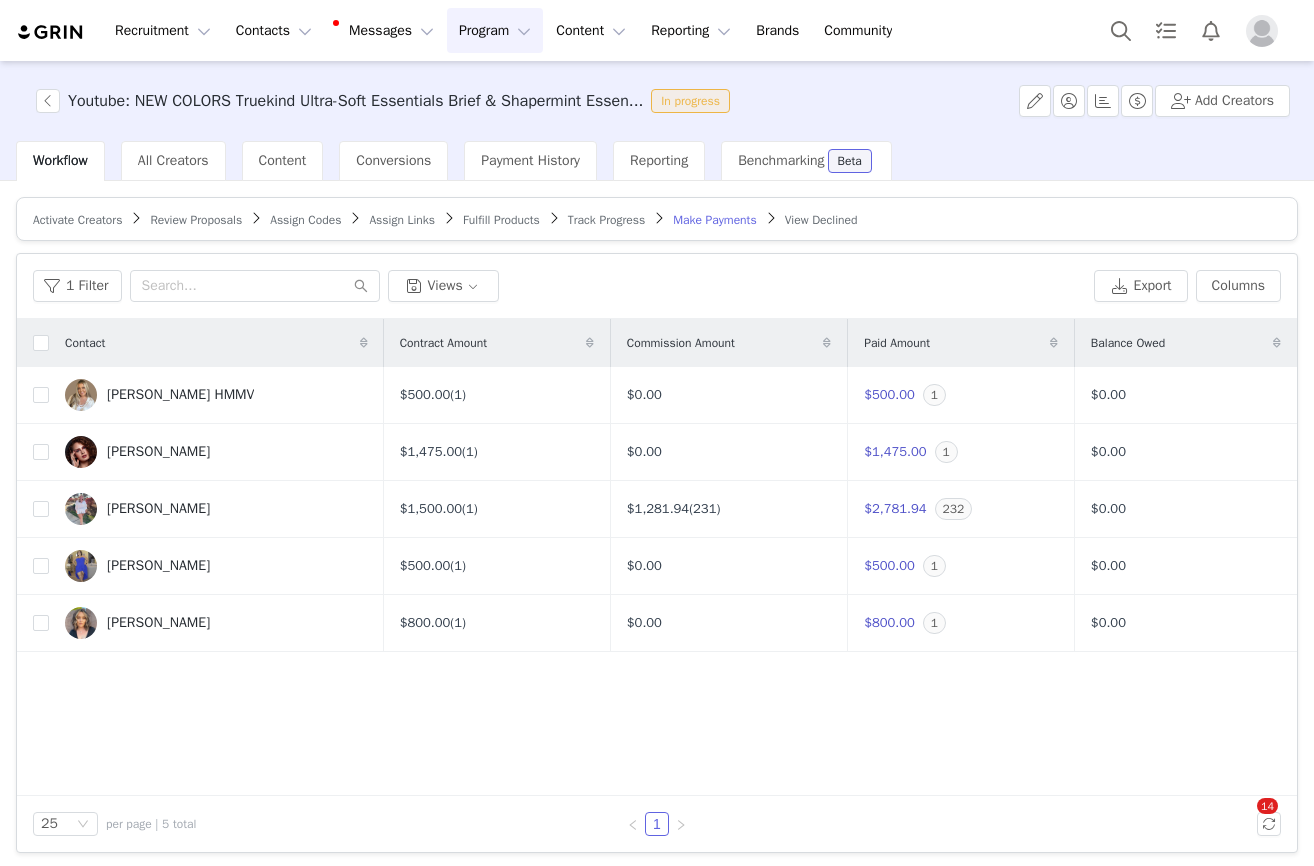 scroll, scrollTop: 0, scrollLeft: 0, axis: both 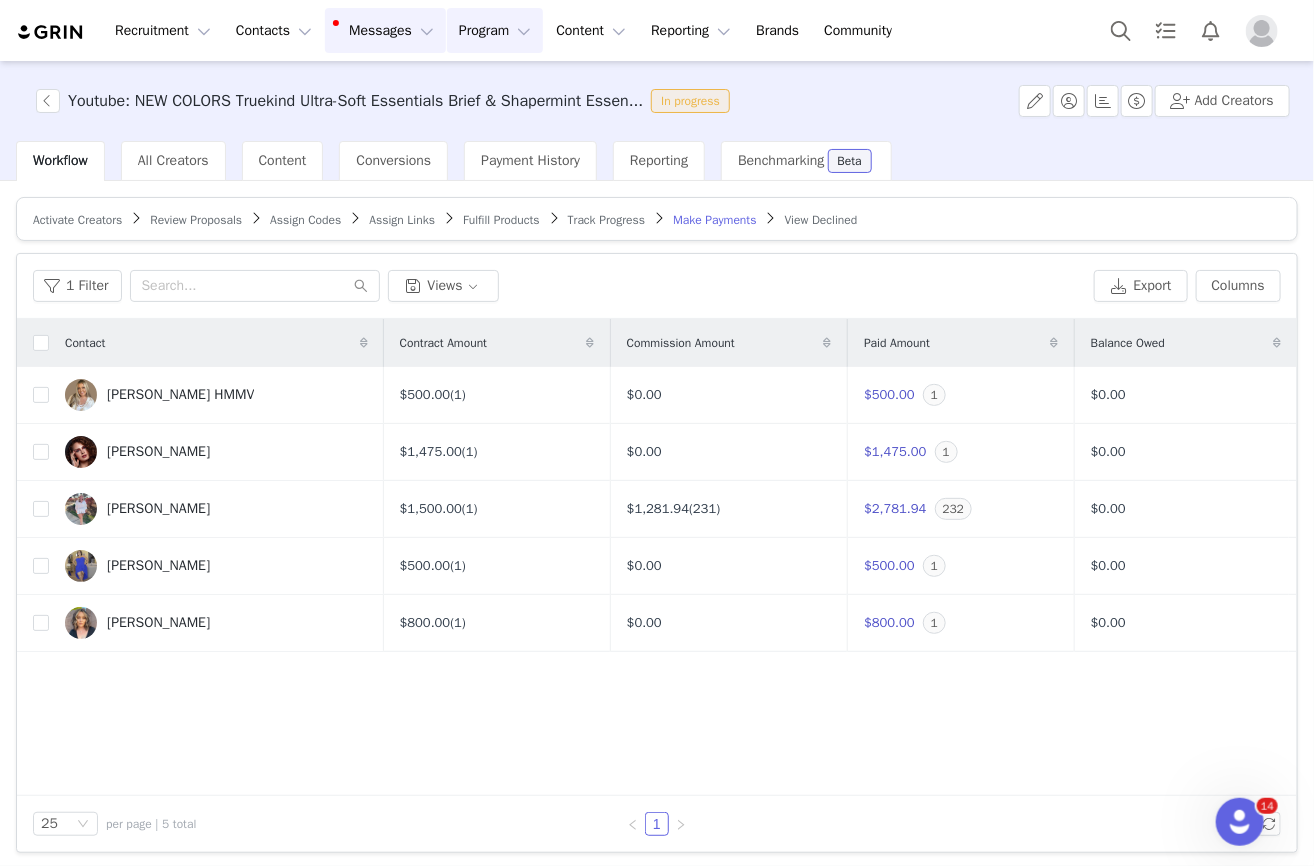click on "Messages Messages" at bounding box center (385, 30) 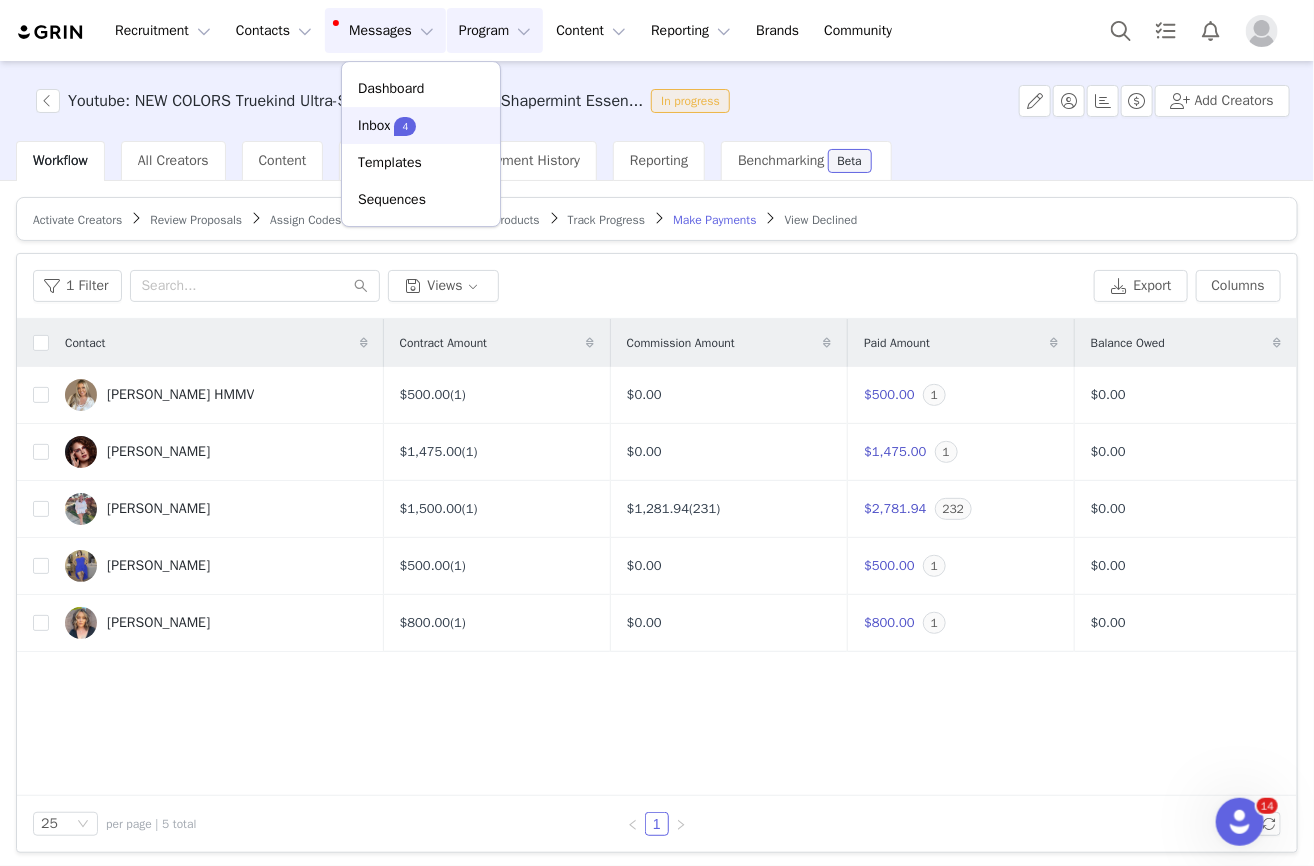 click on "Inbox" at bounding box center [374, 125] 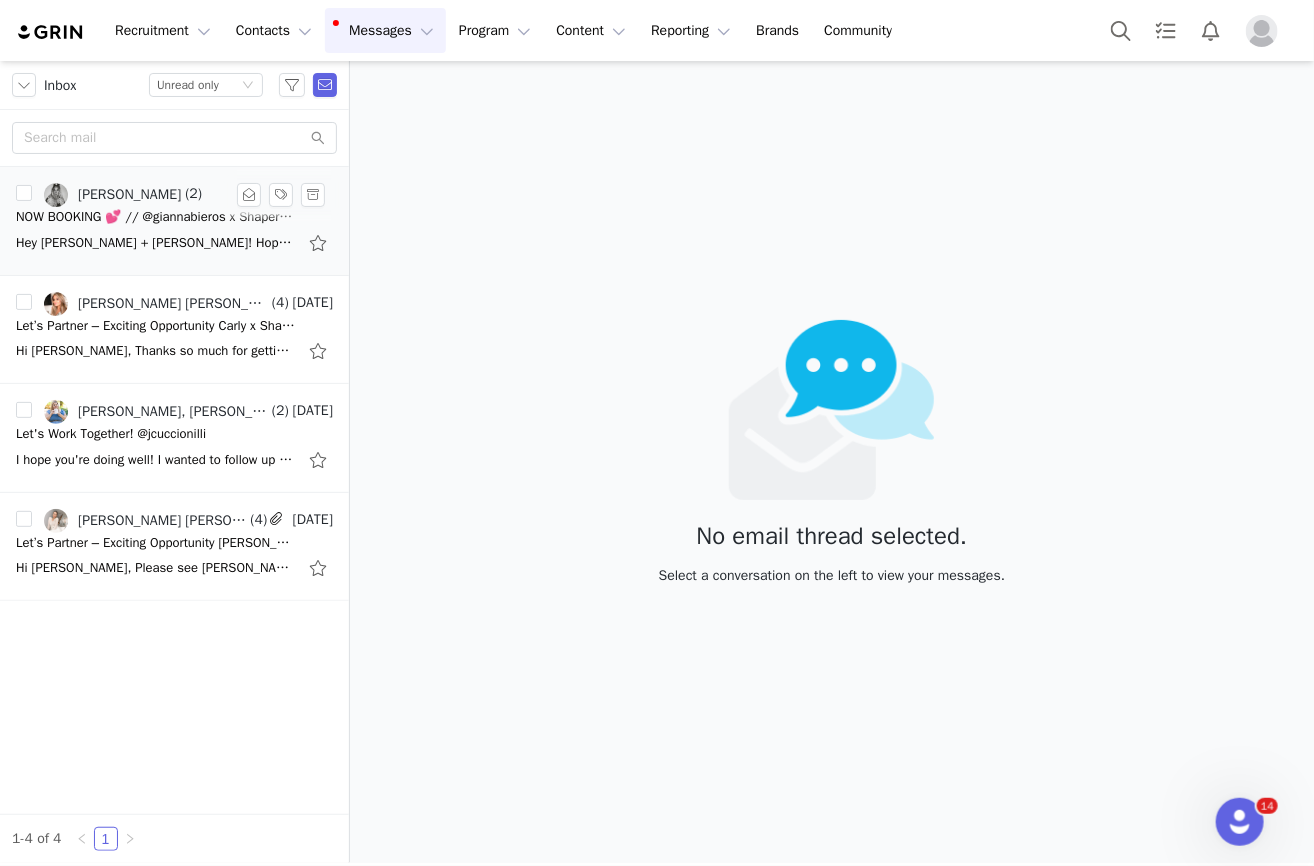 click on "NOW BOOKING 💕 // @giannabieros x Shapermint" at bounding box center [156, 217] 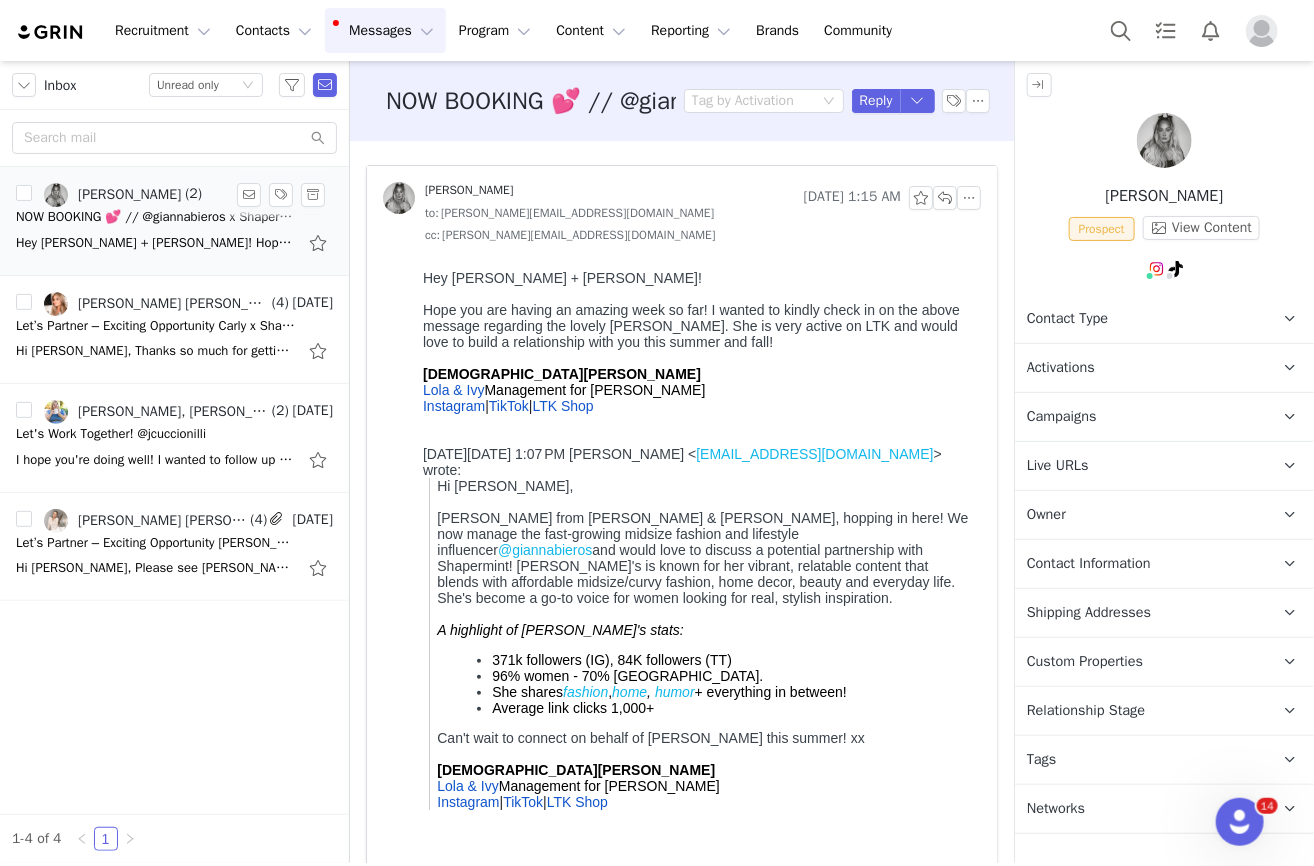 scroll, scrollTop: 0, scrollLeft: 0, axis: both 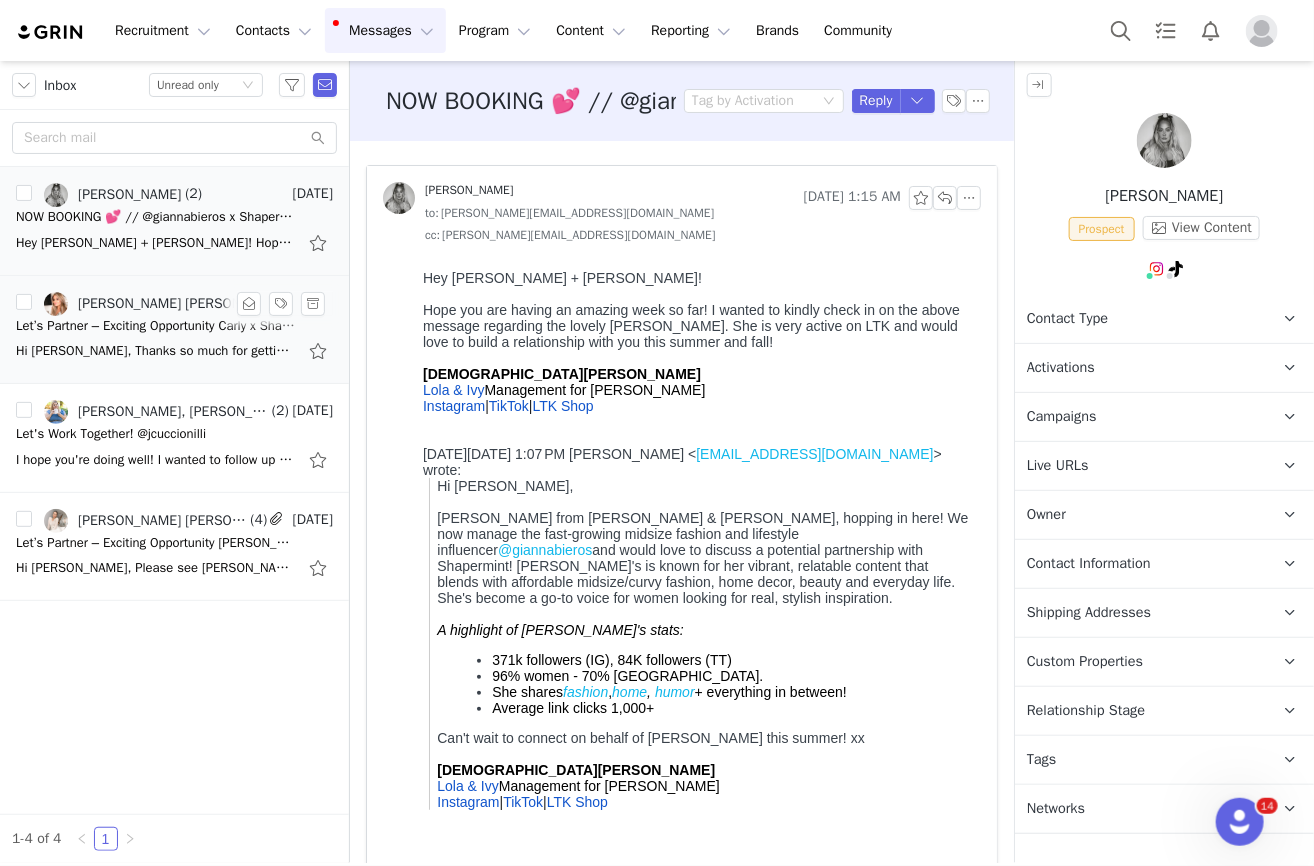 click on "[PERSON_NAME] [PERSON_NAME], [PERSON_NAME]" at bounding box center [156, 304] 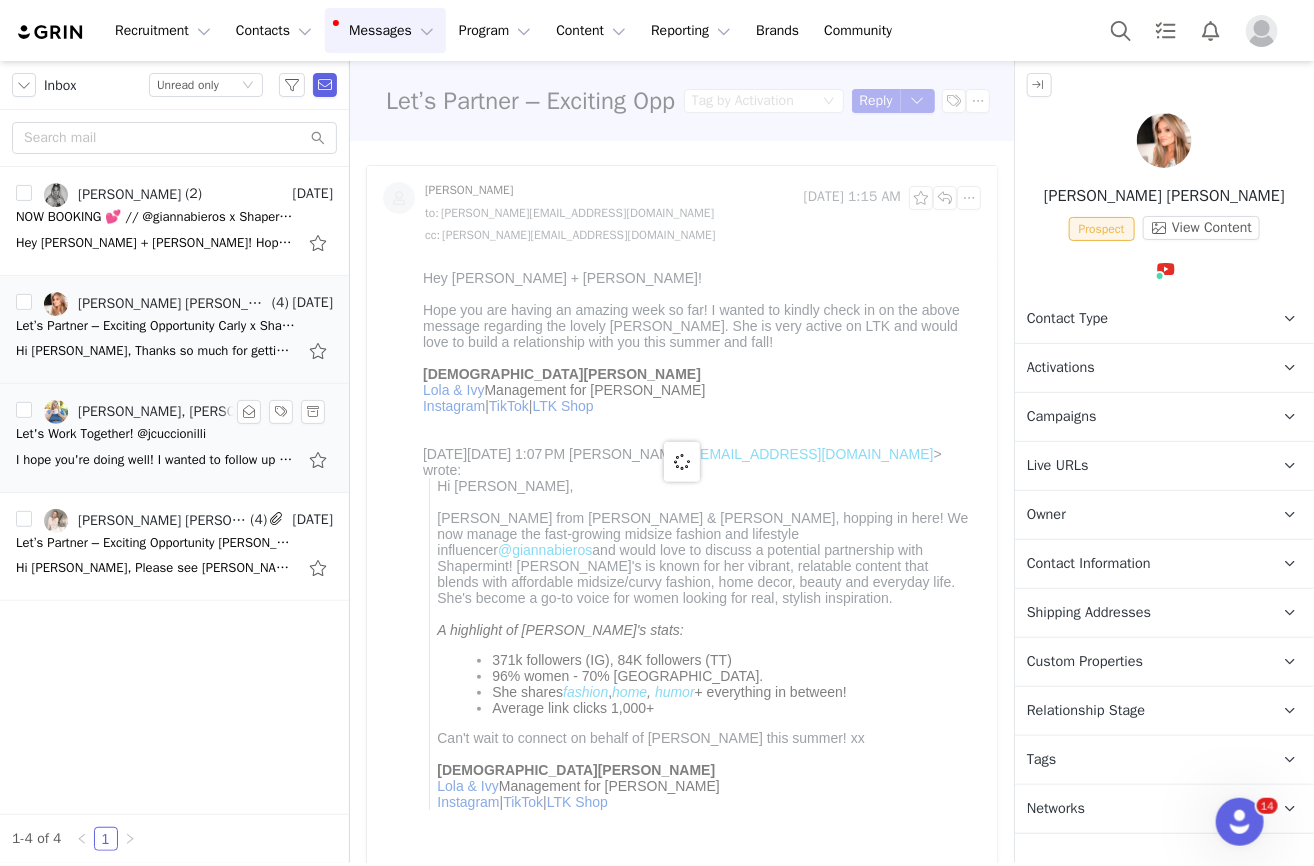 click on "Let's Work Together! @jcuccionilli" at bounding box center (111, 434) 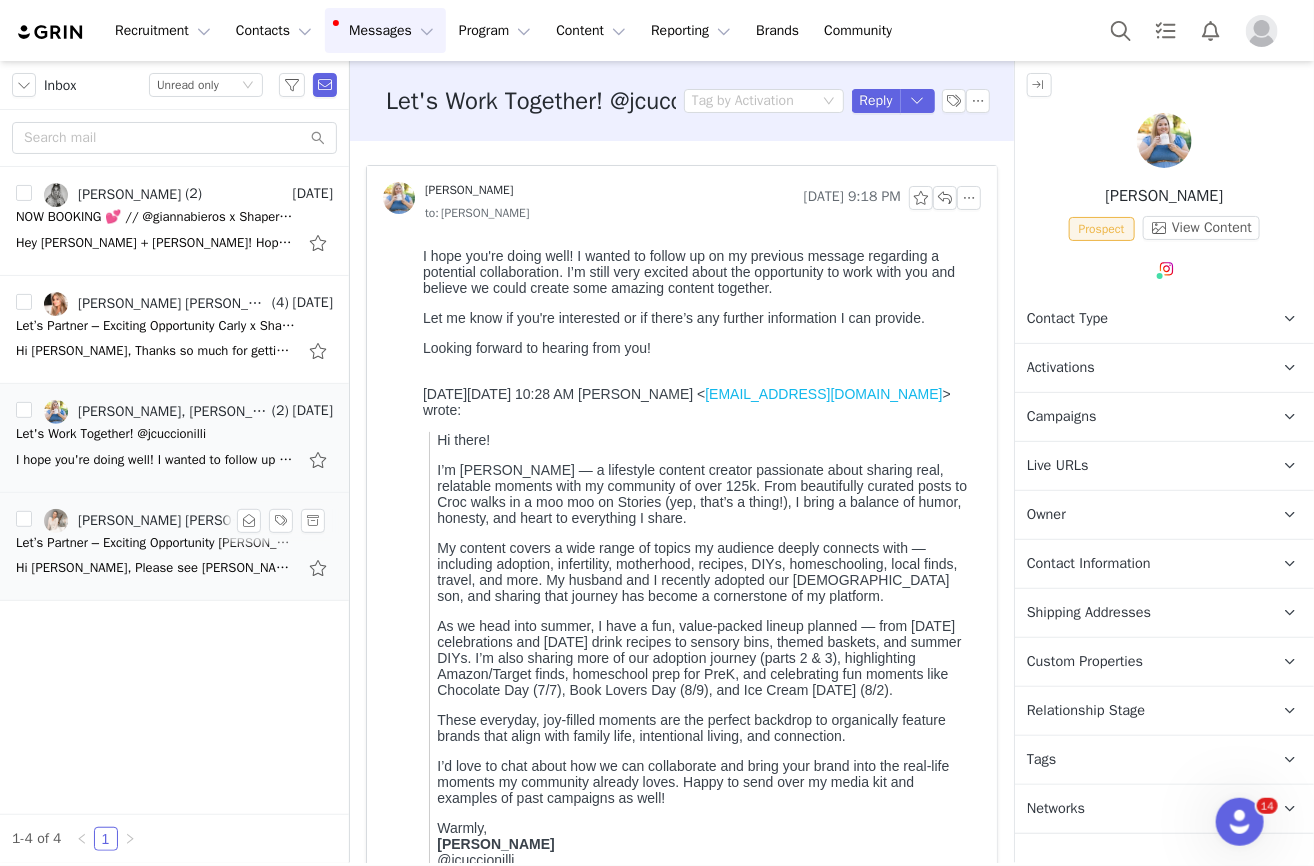 scroll, scrollTop: 0, scrollLeft: 0, axis: both 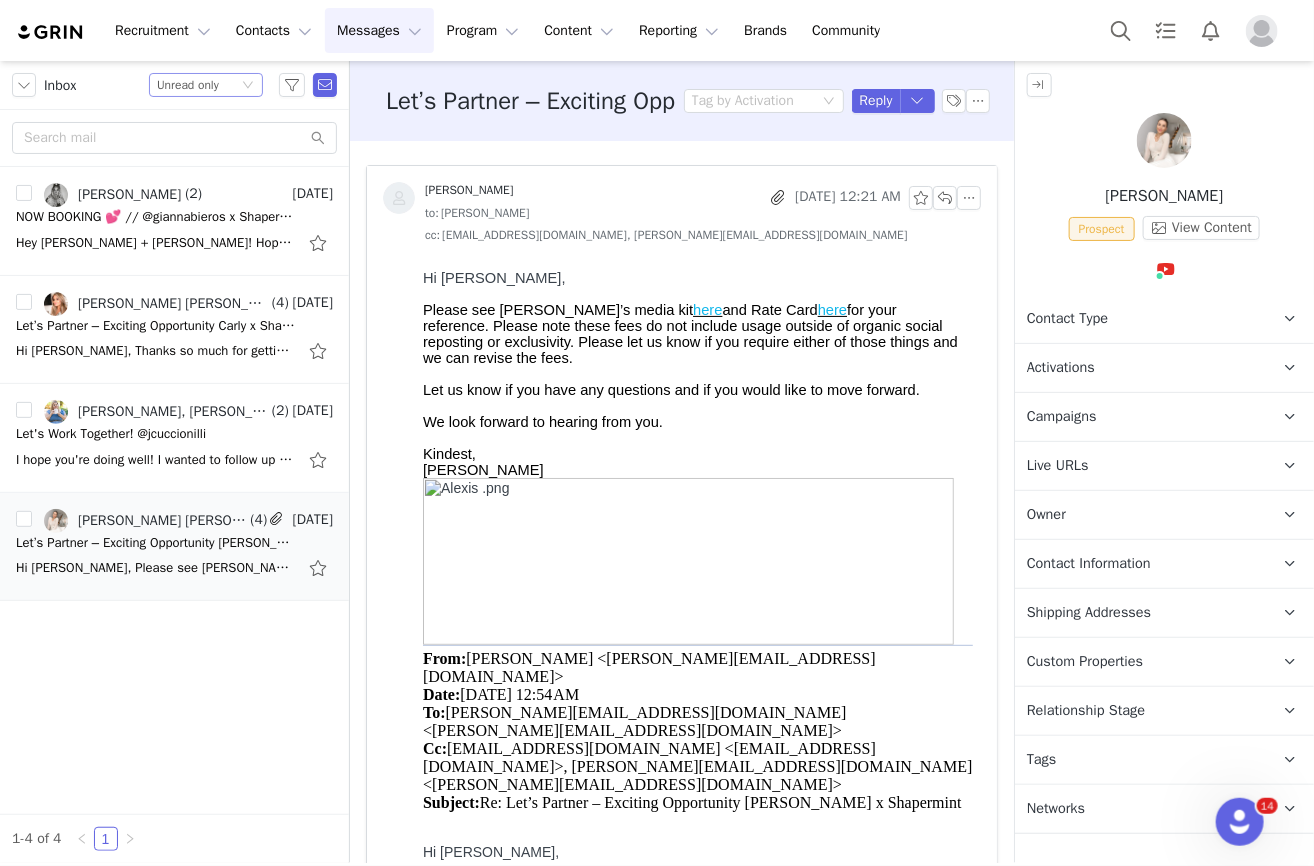 click on "Status Unread only" at bounding box center (206, 85) 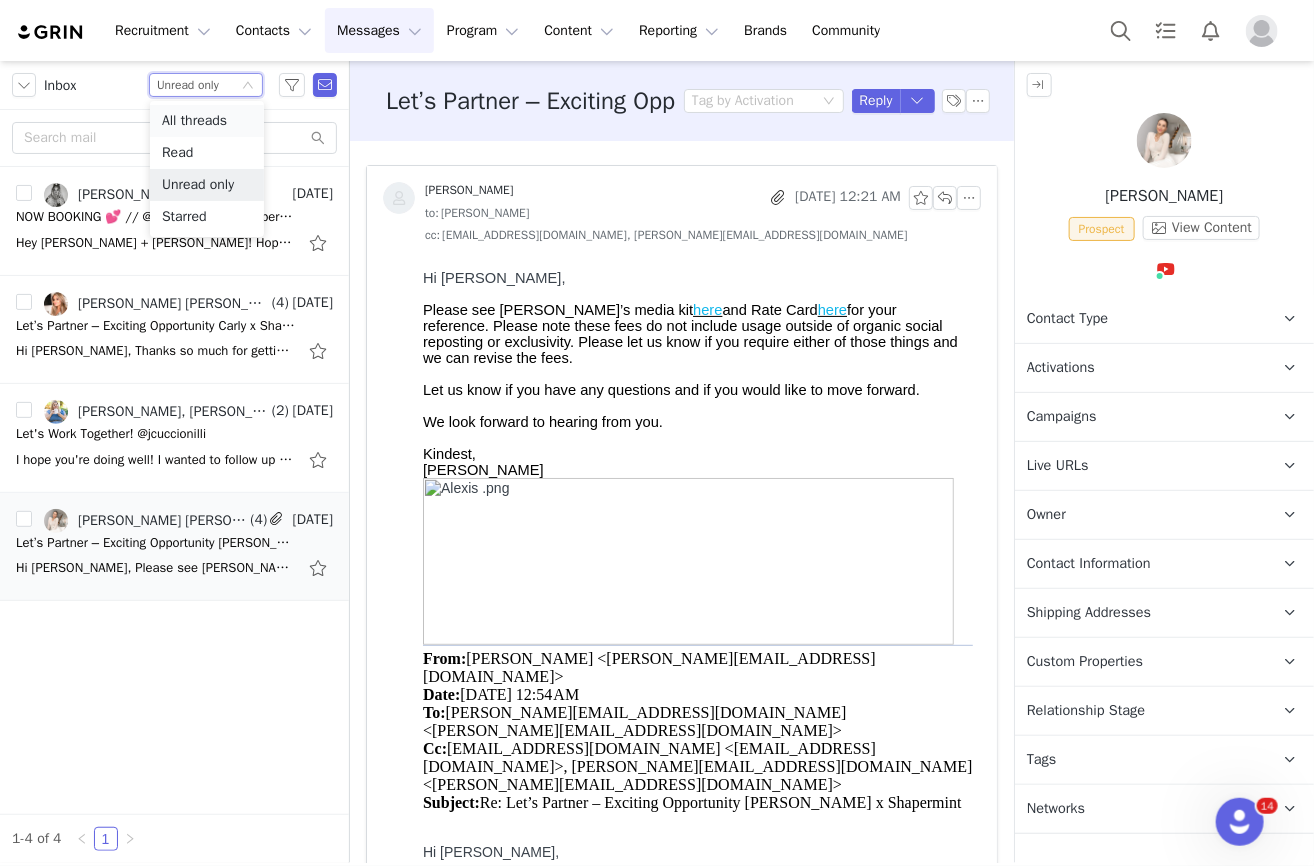 click on "All threads" at bounding box center (207, 121) 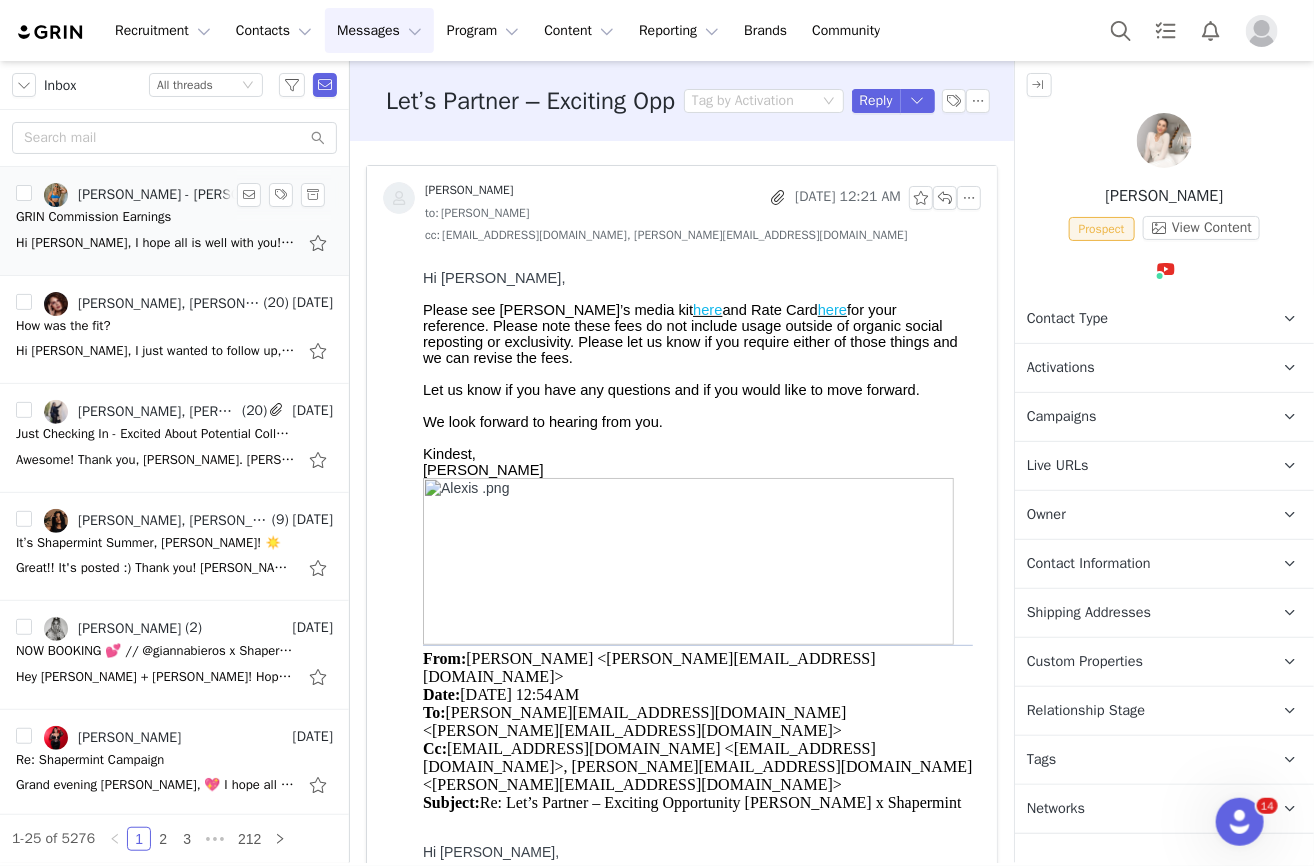 click on "Hi [PERSON_NAME], I hope all is well with you! I was going through my account and it seems I have some outstanding commissions on GRIN from as far back as December. Would it be possible to process the payout" at bounding box center [156, 243] 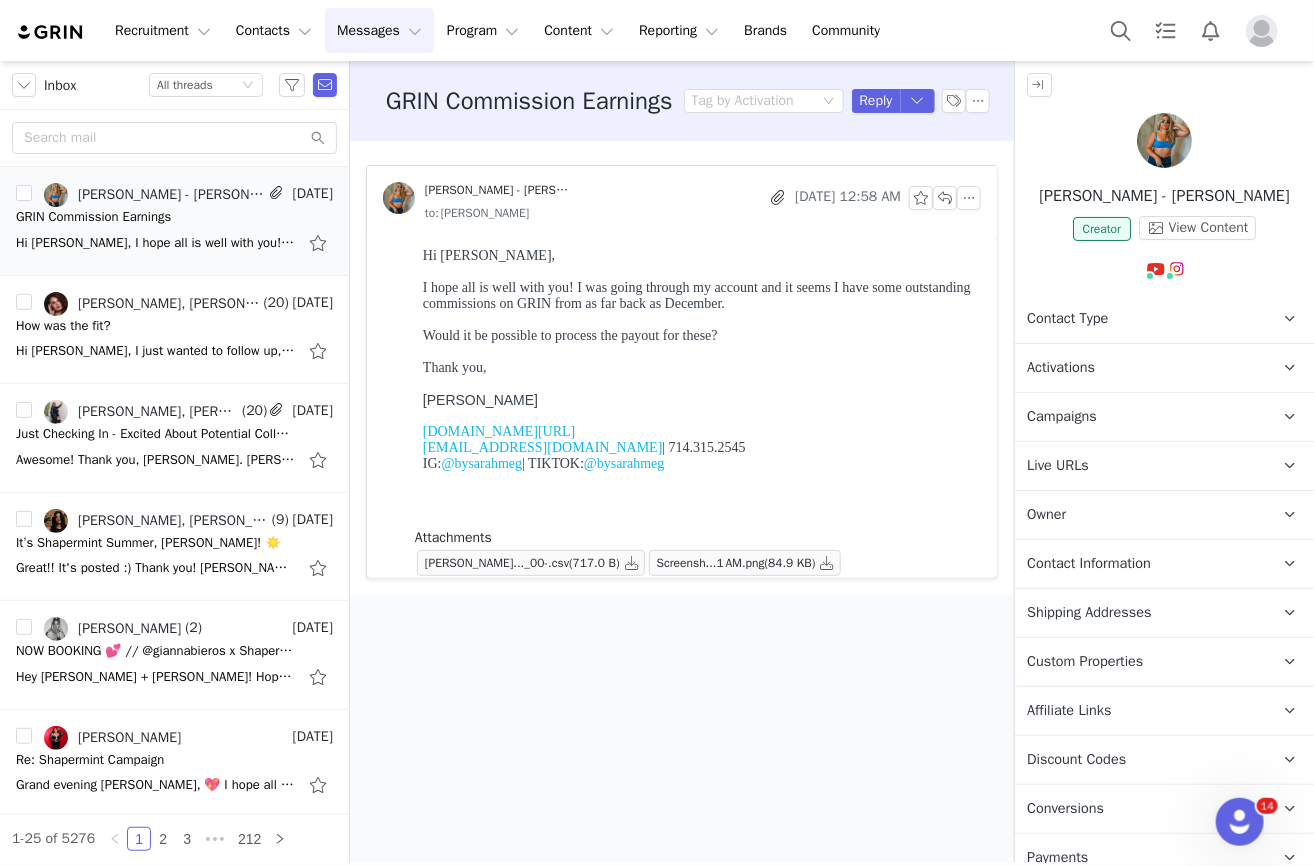 scroll, scrollTop: 0, scrollLeft: 0, axis: both 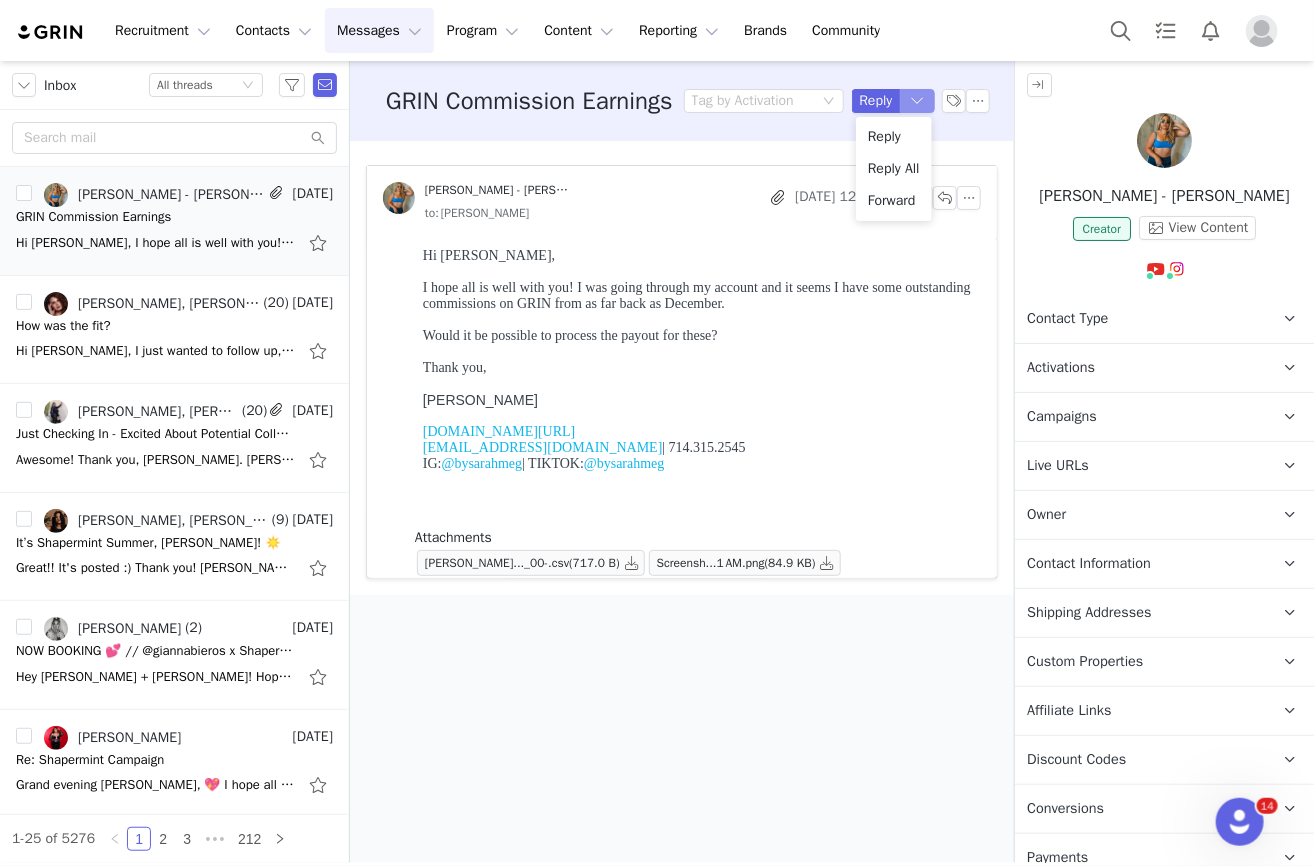 click at bounding box center [918, 101] 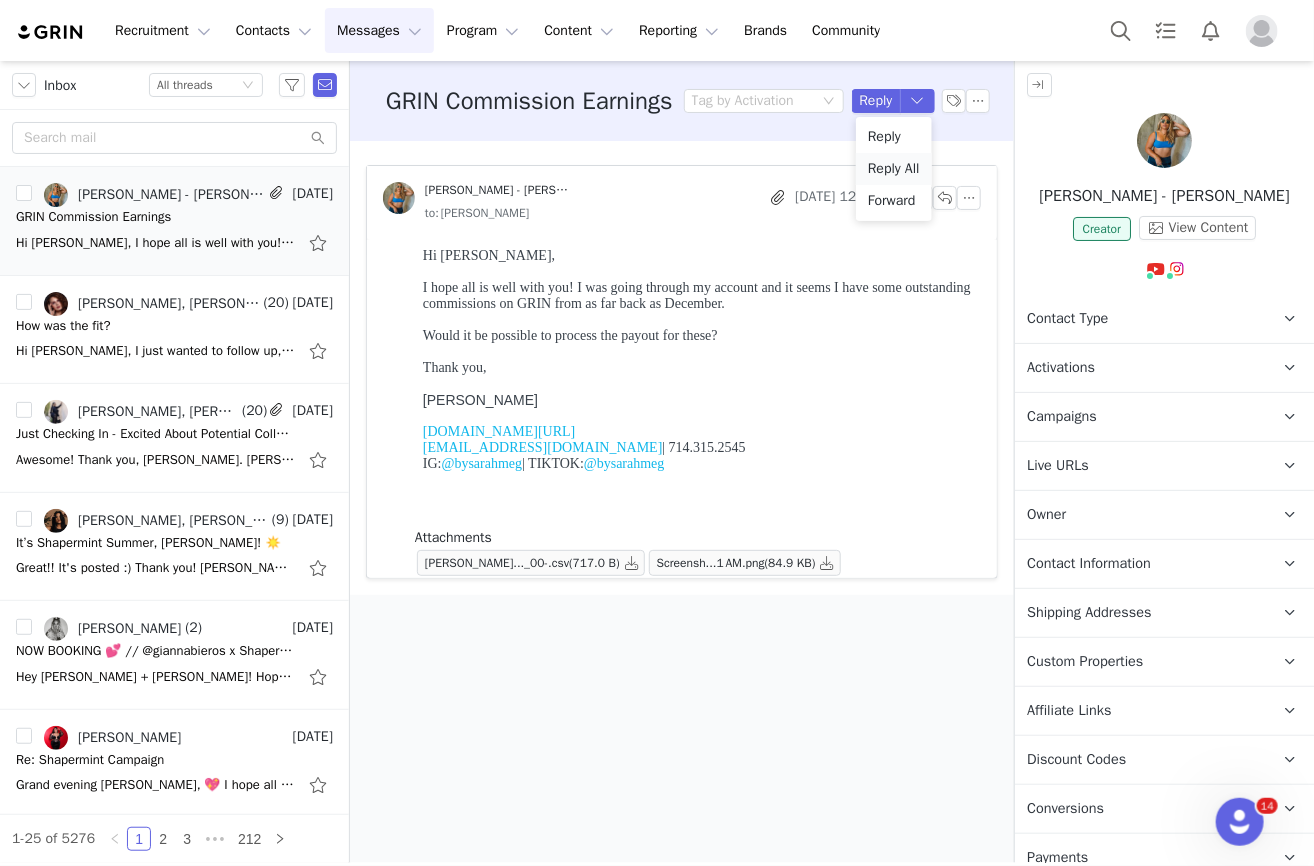 click on "Reply All" at bounding box center [894, 169] 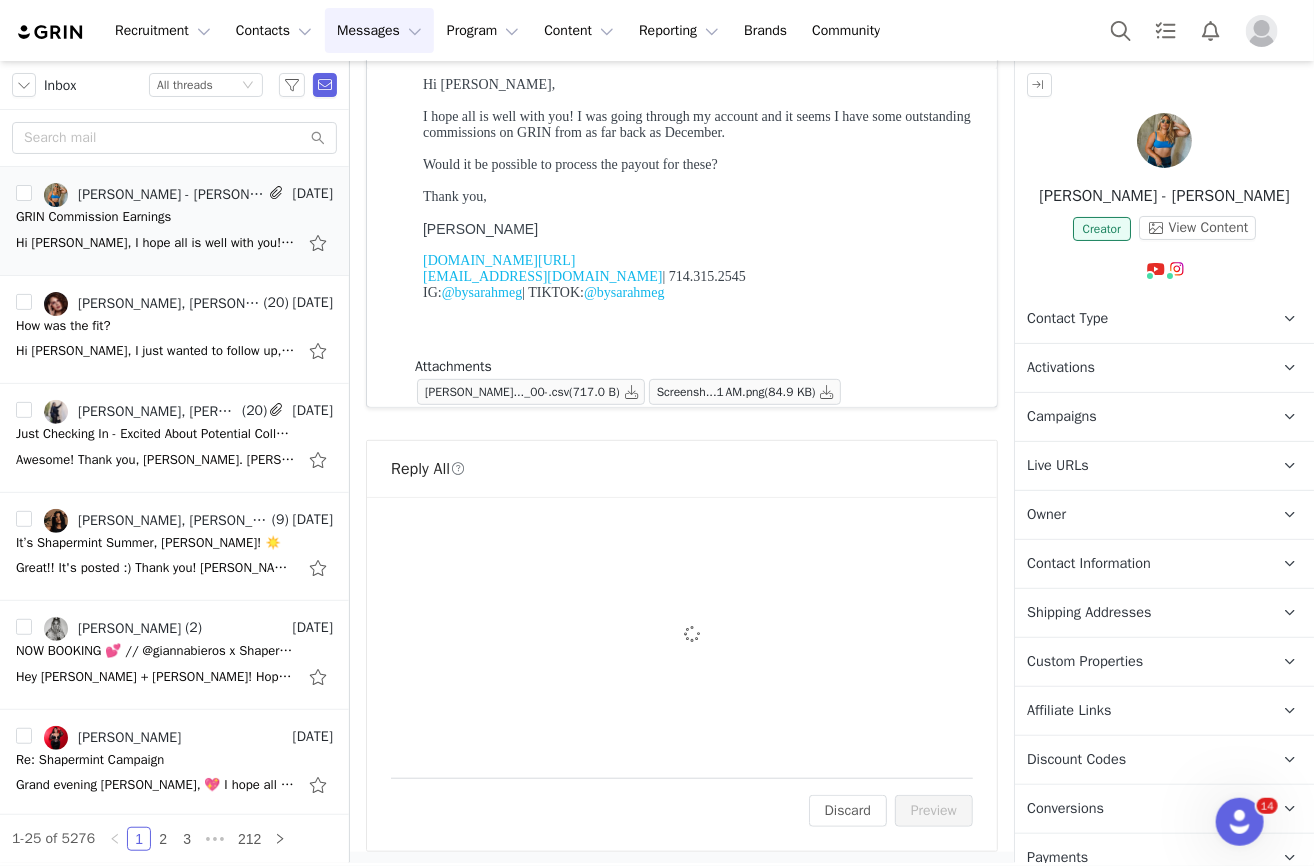 scroll, scrollTop: 373, scrollLeft: 0, axis: vertical 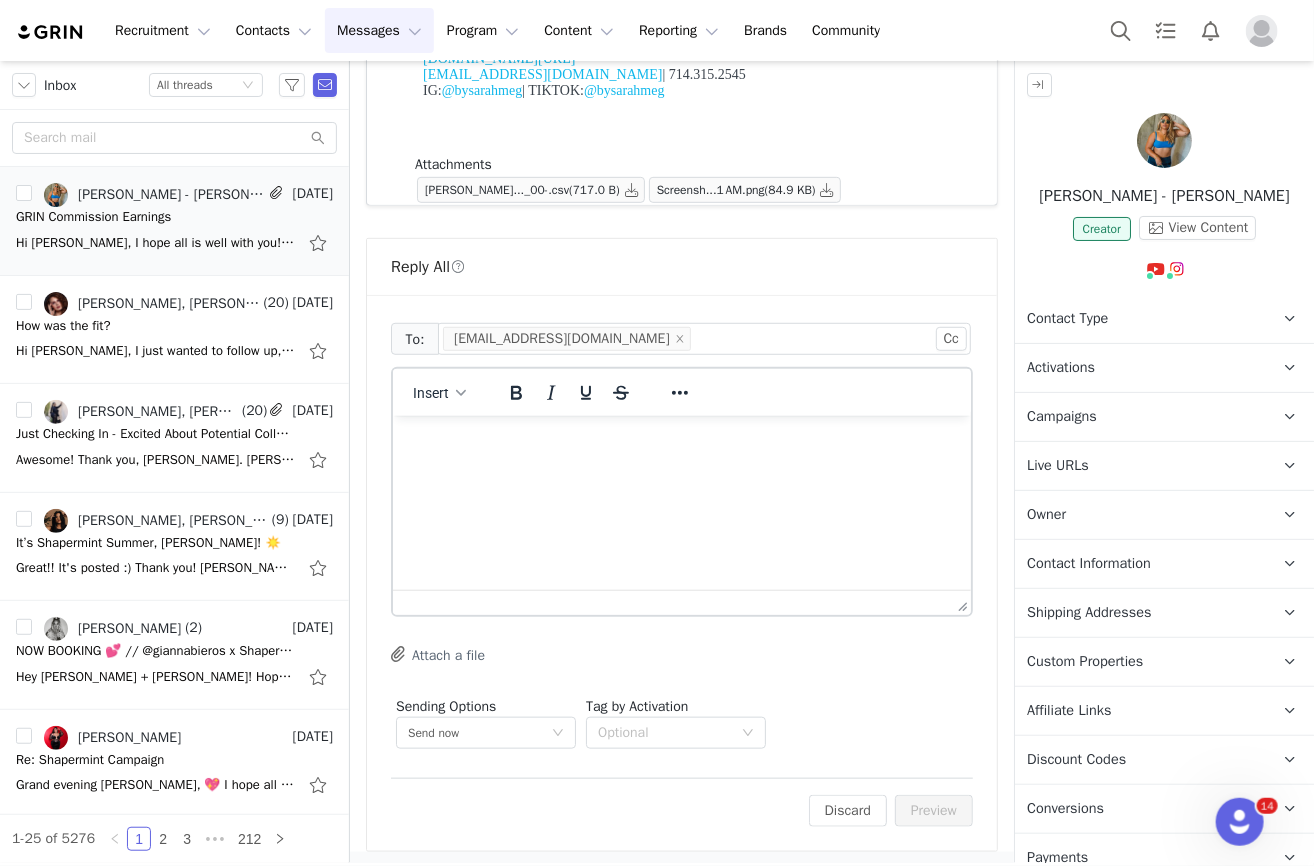 click at bounding box center [681, 442] 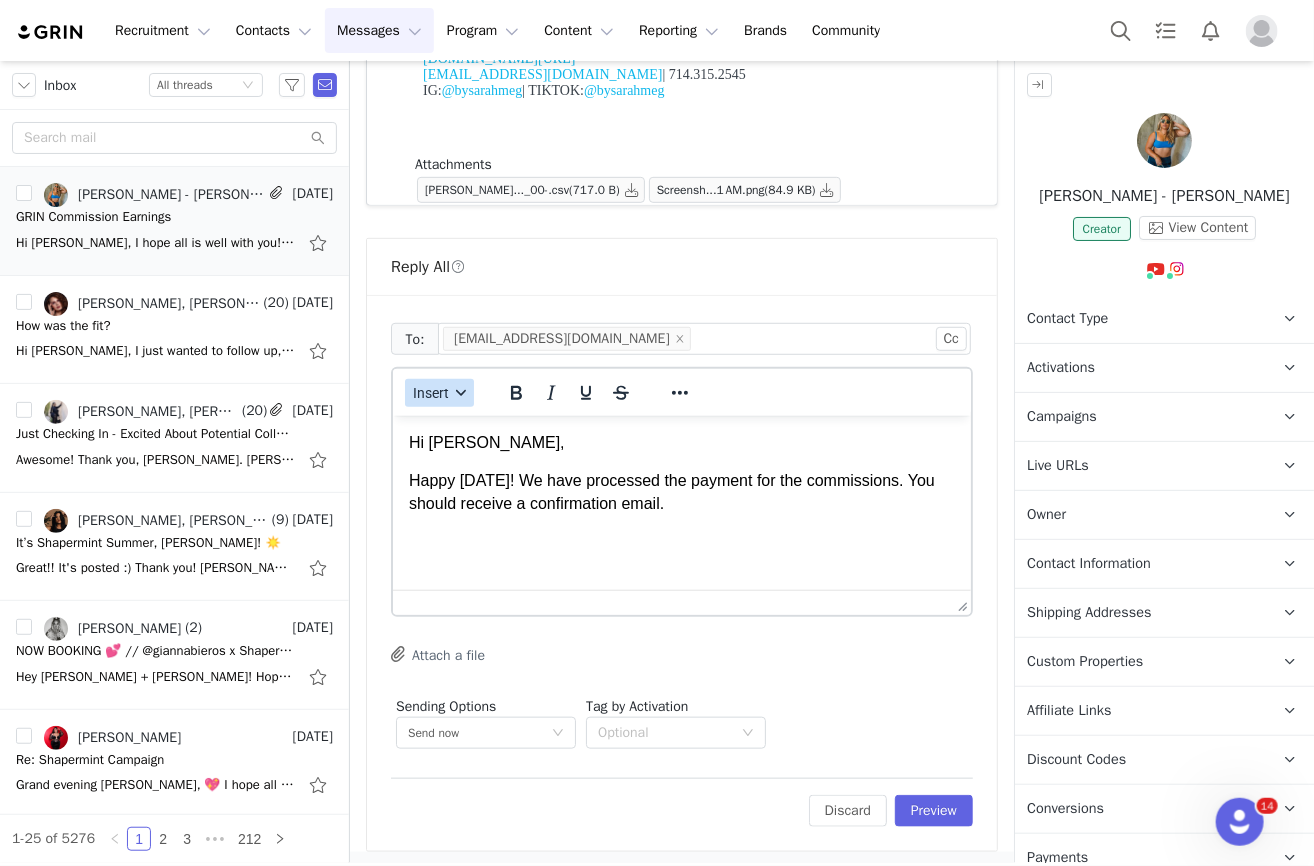 click on "Insert" at bounding box center (431, 393) 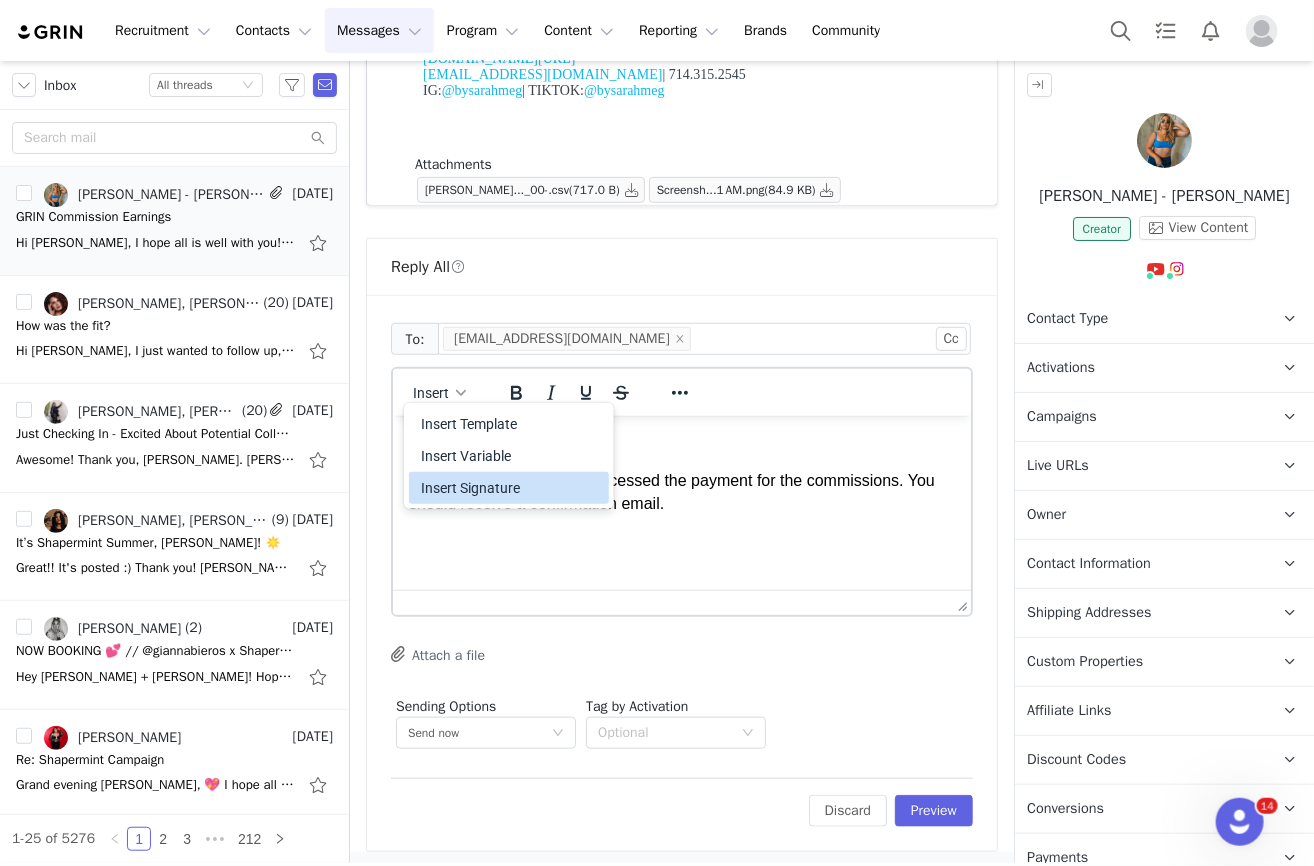 click on "Insert Signature" at bounding box center (509, 488) 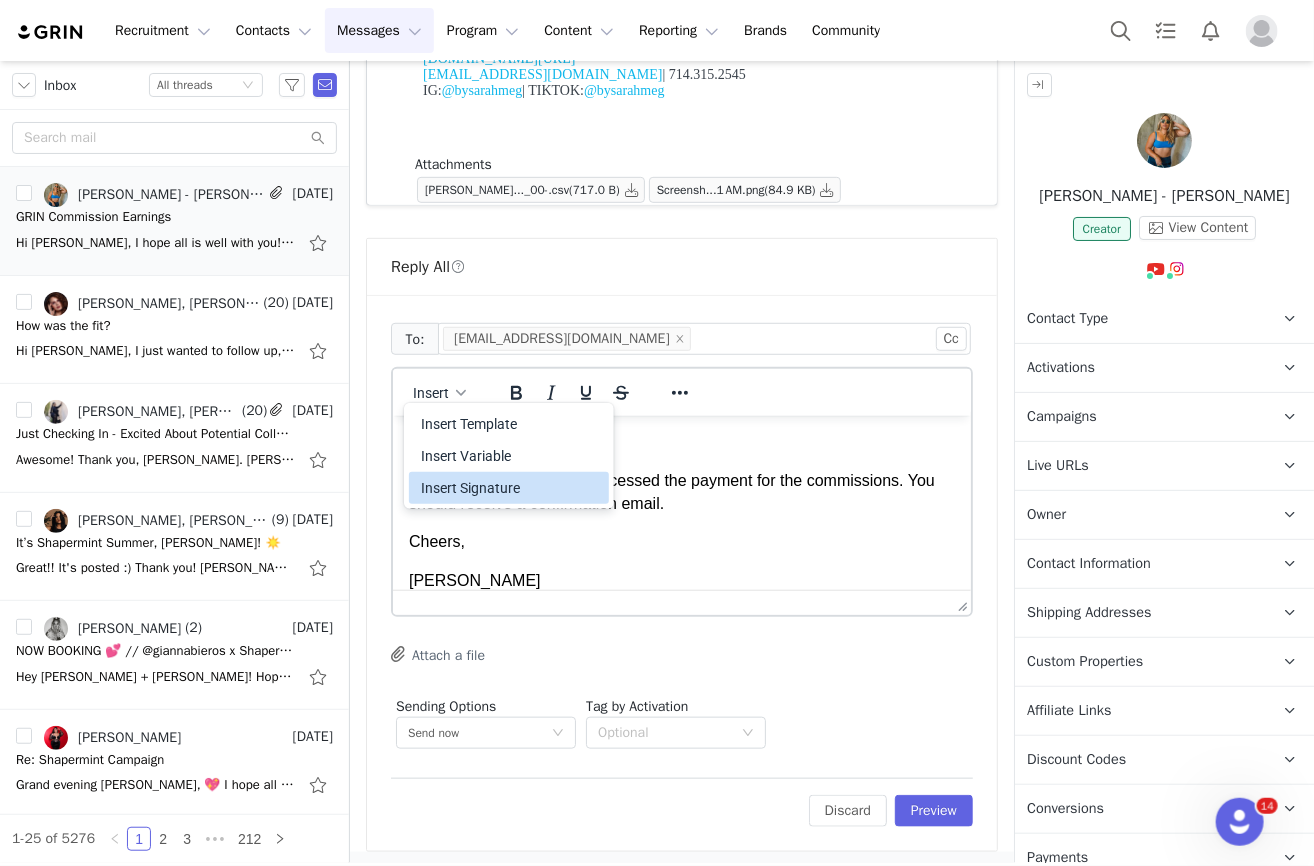 scroll, scrollTop: 243, scrollLeft: 0, axis: vertical 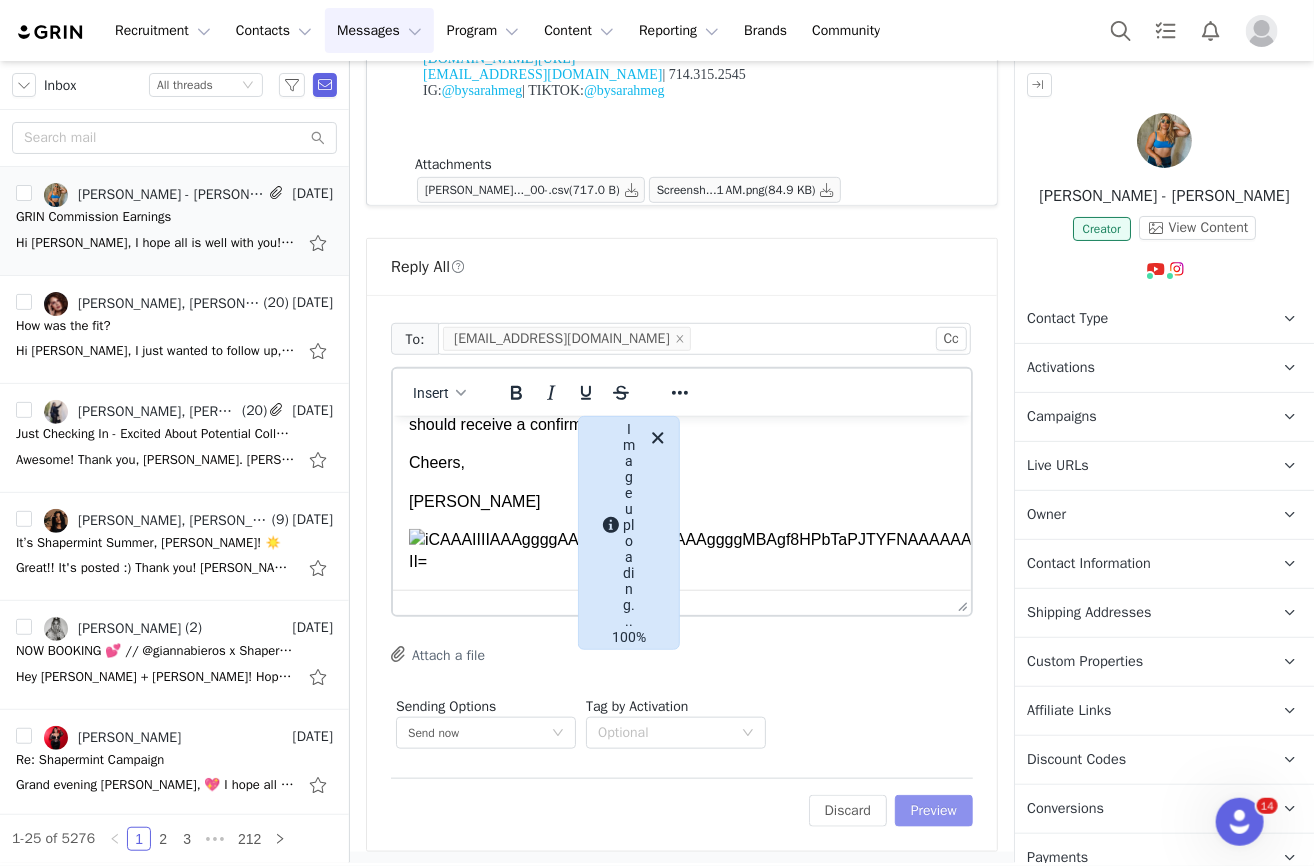 click on "Preview" at bounding box center (934, 811) 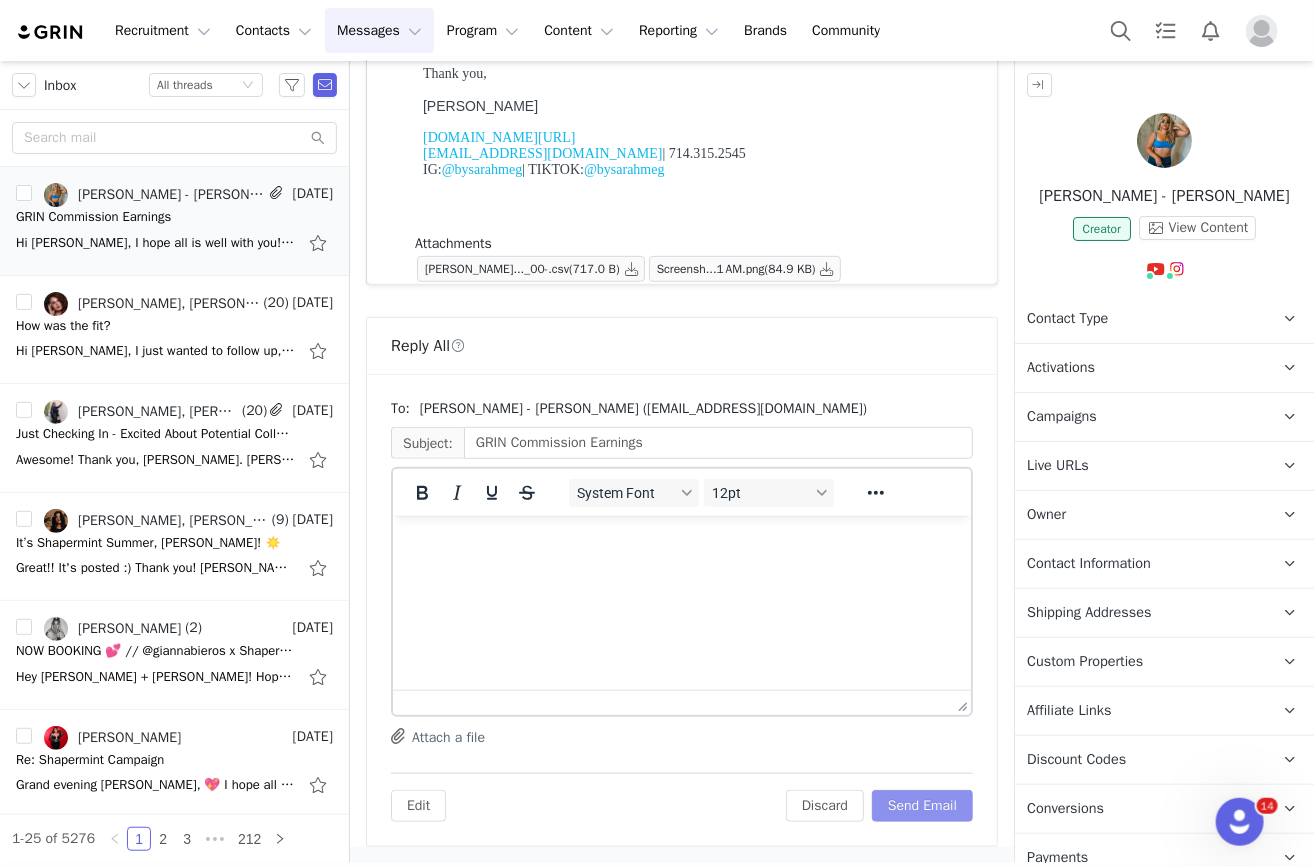 scroll, scrollTop: 289, scrollLeft: 0, axis: vertical 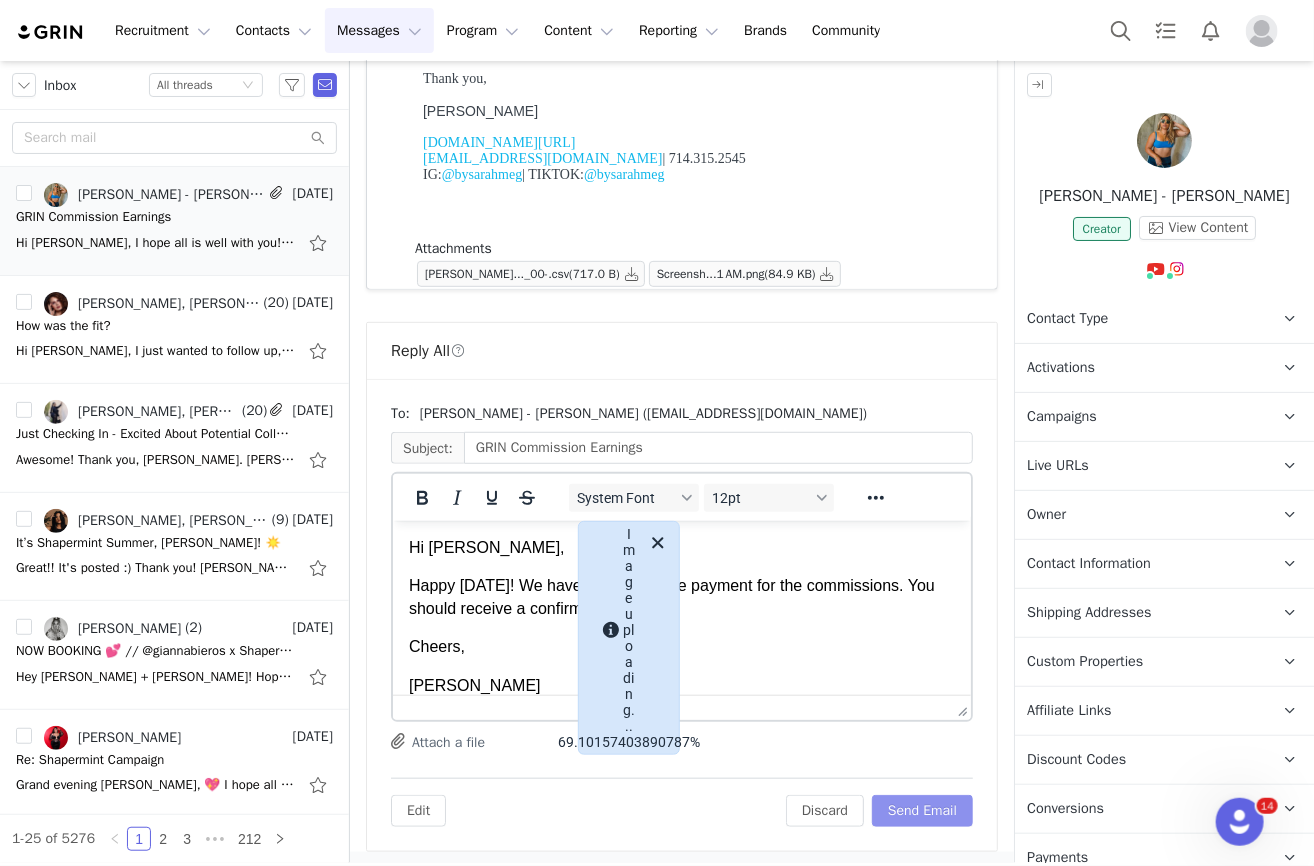 click on "Send Email" at bounding box center (922, 811) 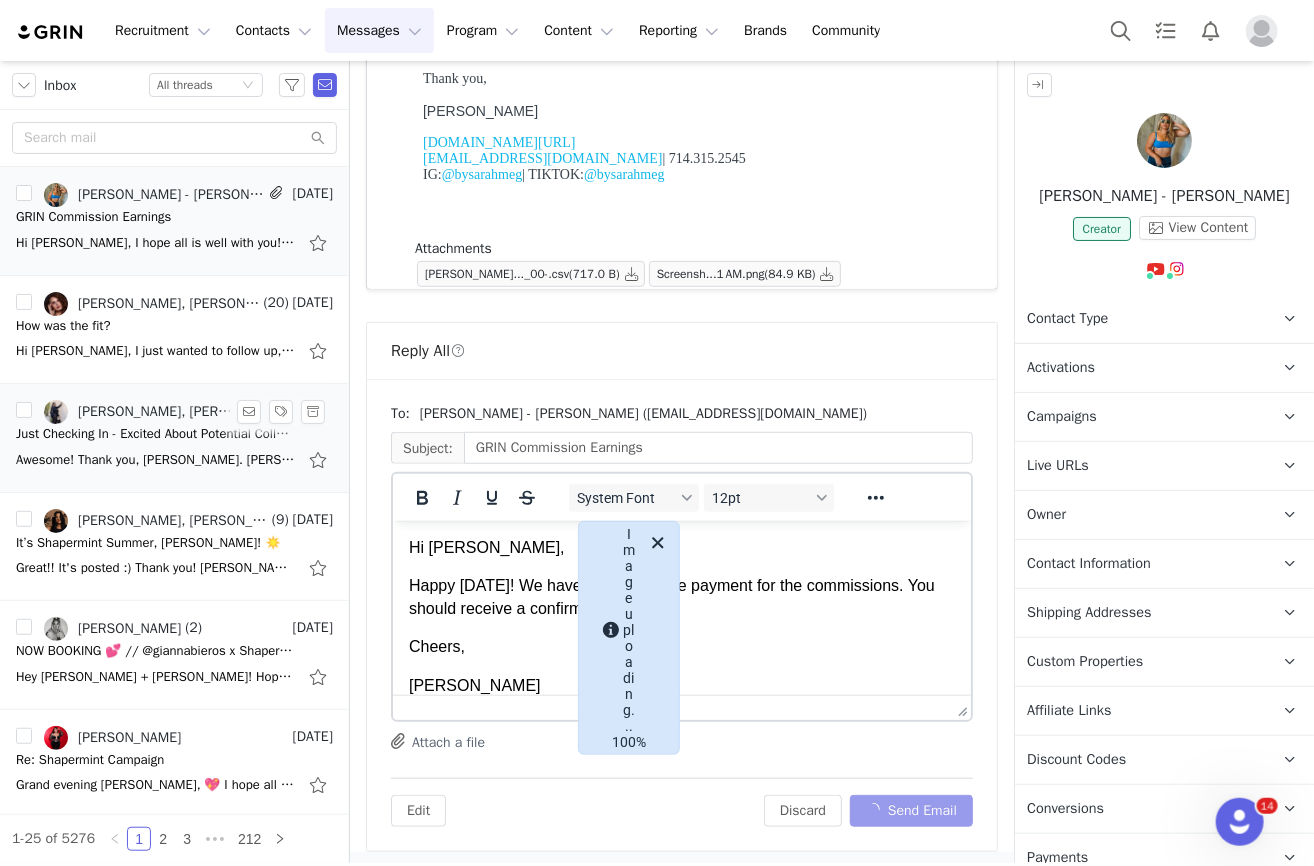 scroll, scrollTop: 0, scrollLeft: 0, axis: both 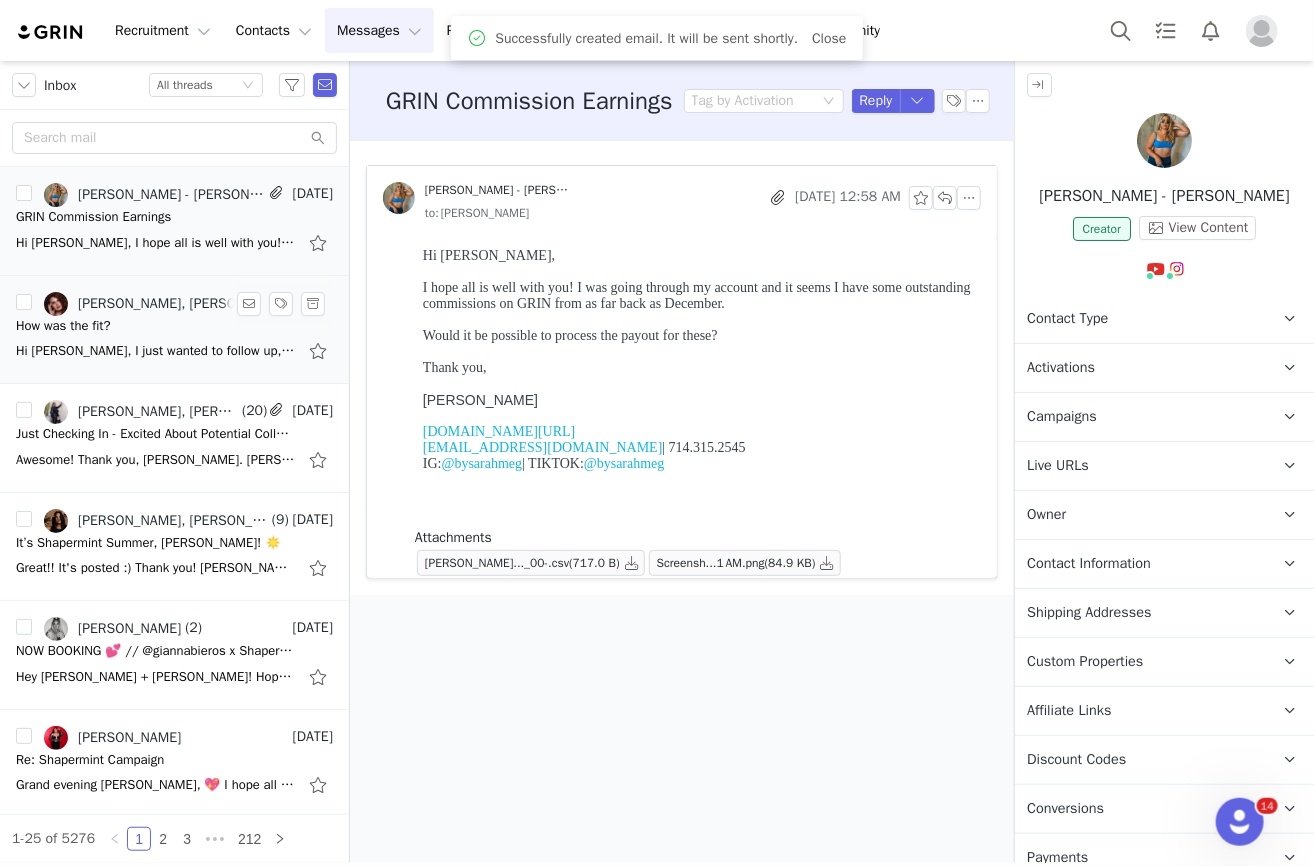 click on "Hi [PERSON_NAME], I just wanted to follow up, I never received payment and it's been past 30 days. Let me know if there's anything you need from me, I'm happy to help! I hope you're having a" at bounding box center [156, 351] 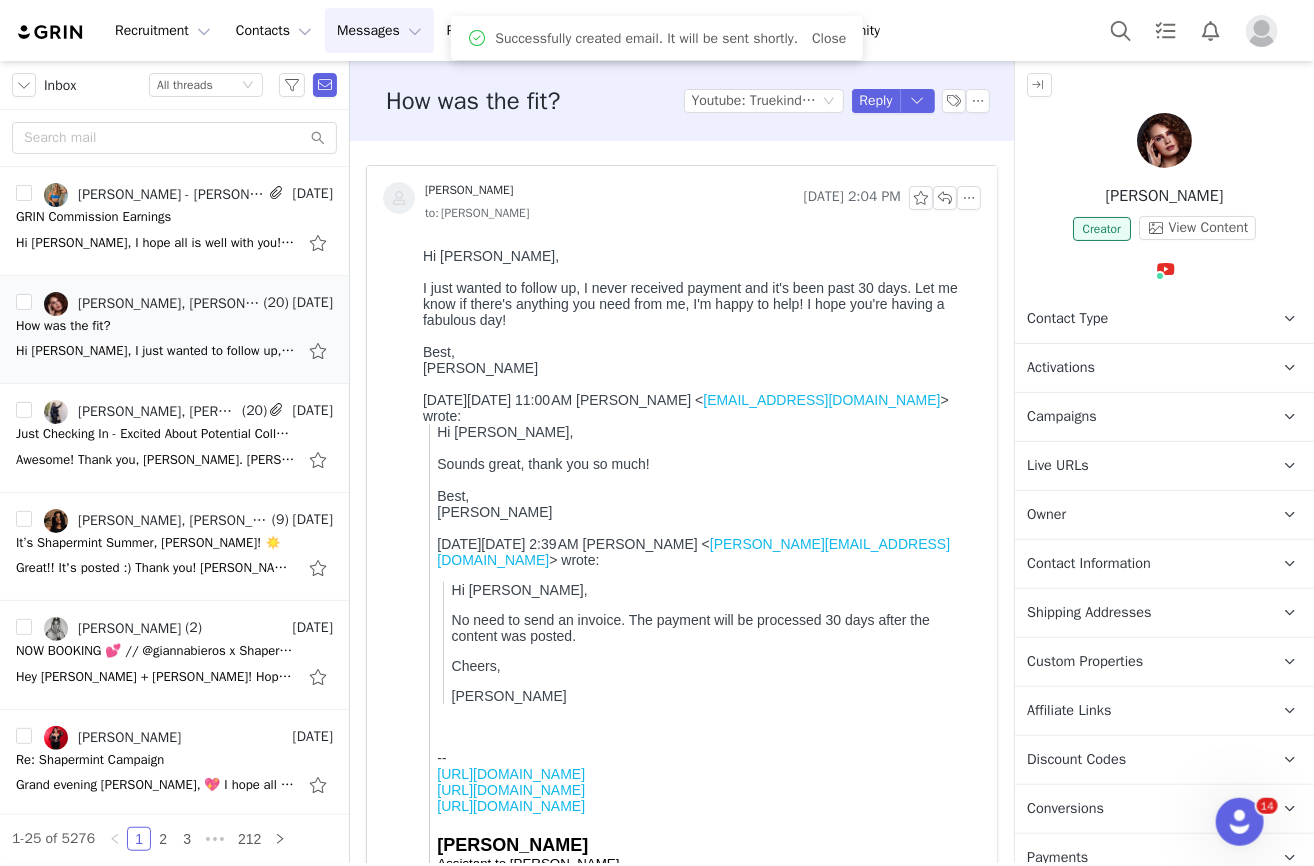scroll, scrollTop: 0, scrollLeft: 0, axis: both 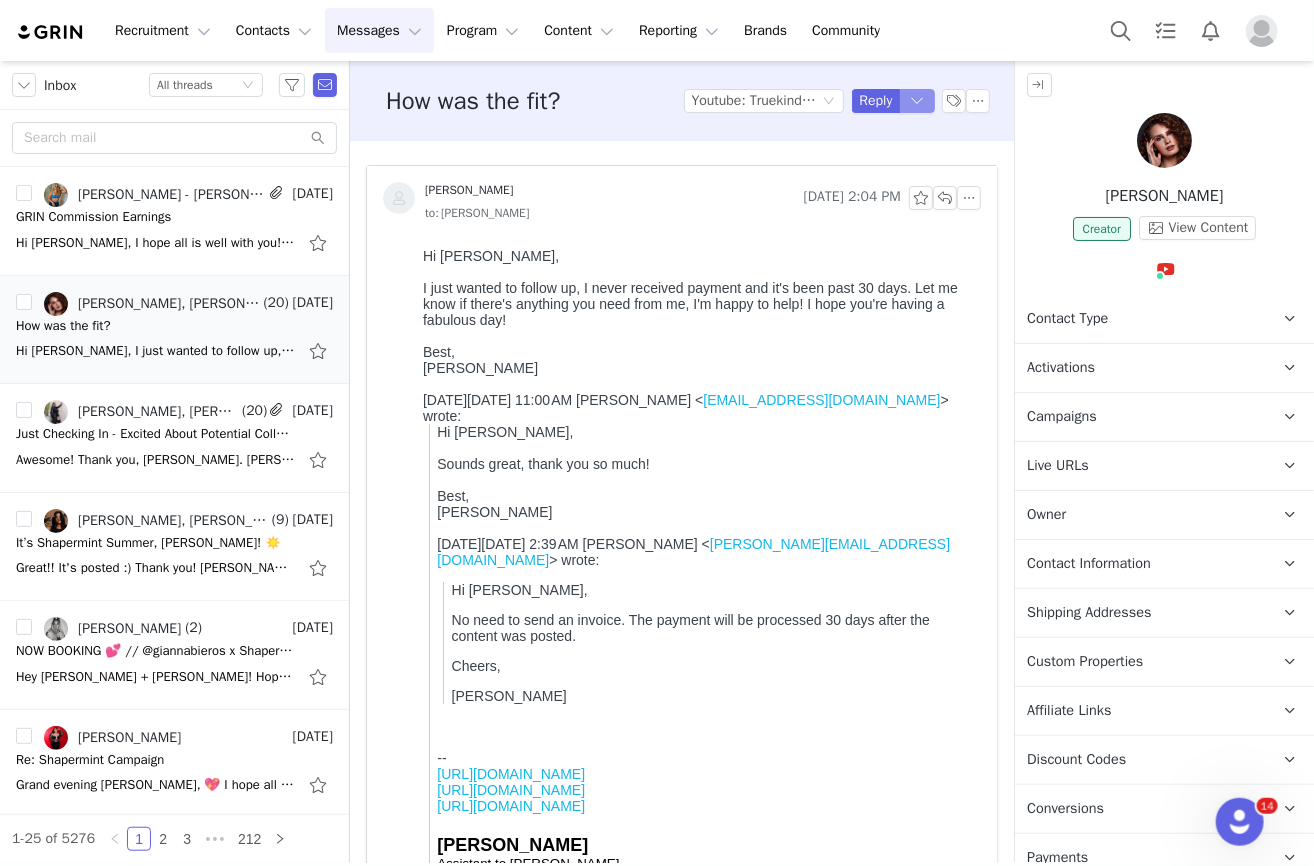 click at bounding box center (918, 101) 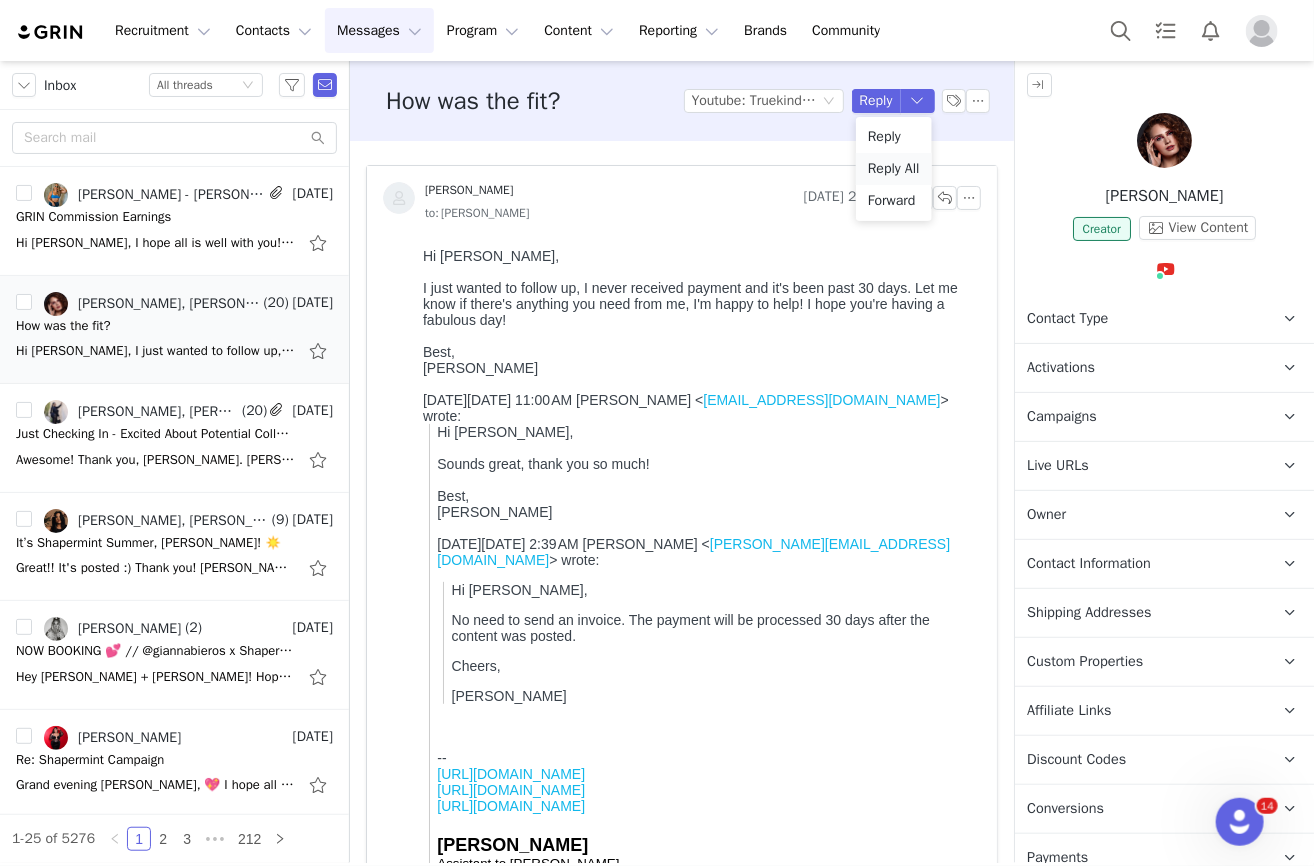 click on "Reply All" at bounding box center [894, 169] 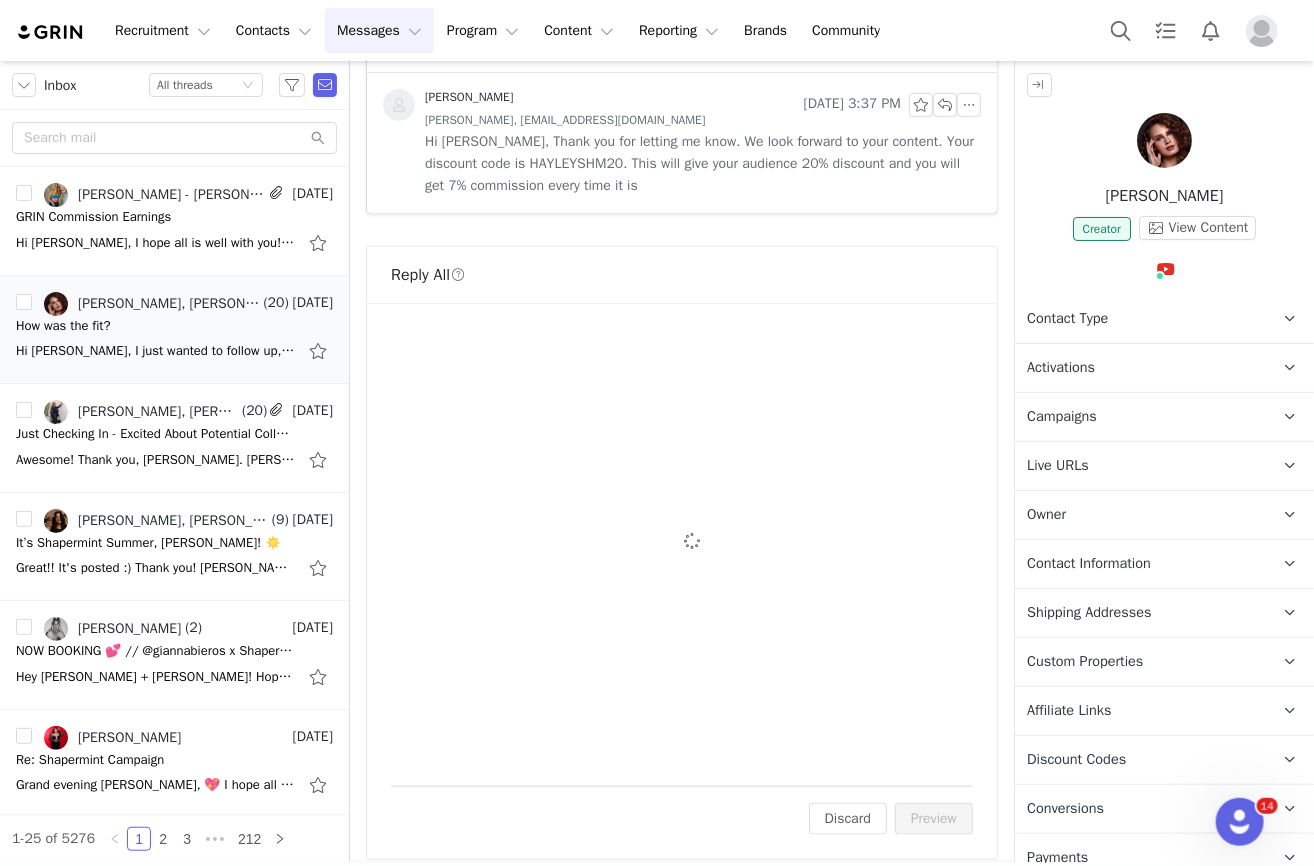 scroll, scrollTop: 3441, scrollLeft: 0, axis: vertical 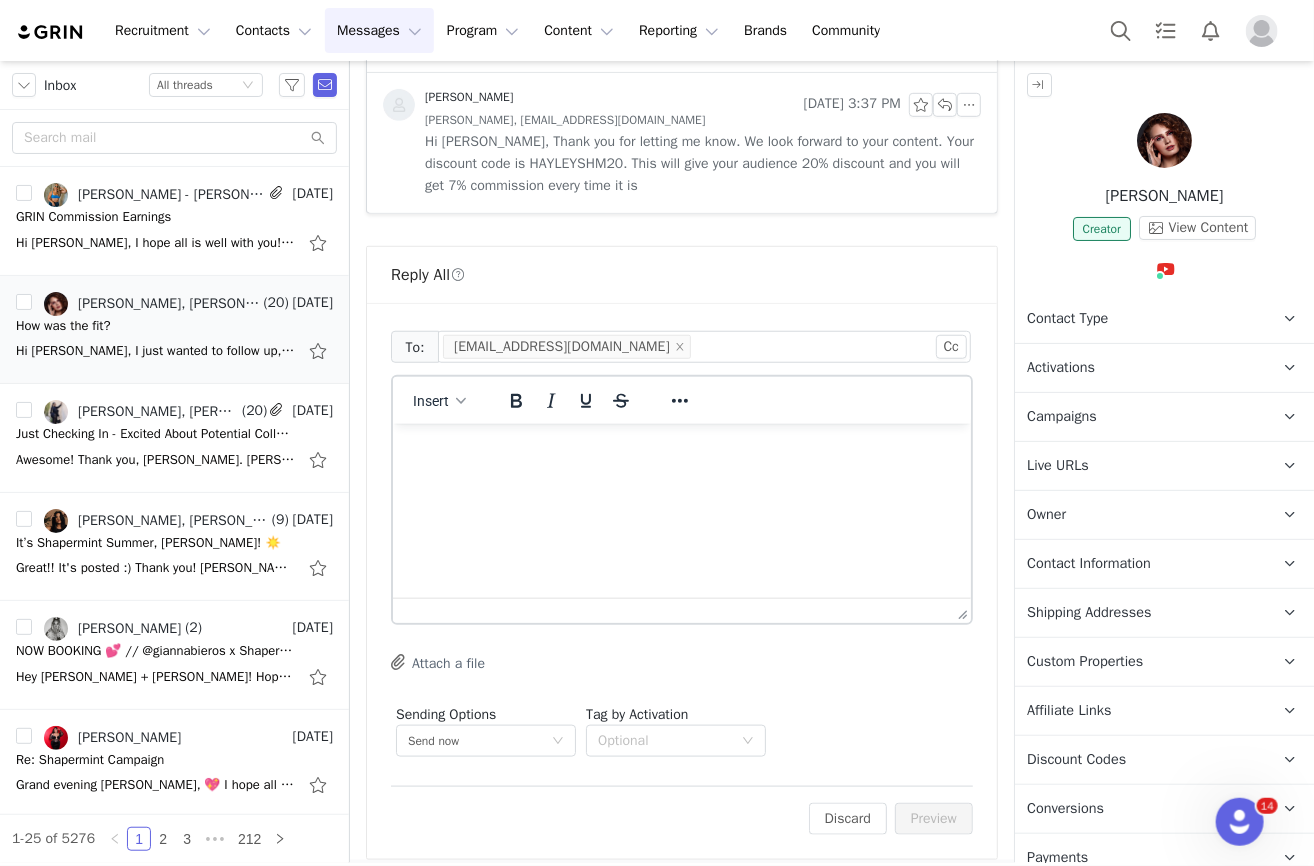 click at bounding box center (681, 450) 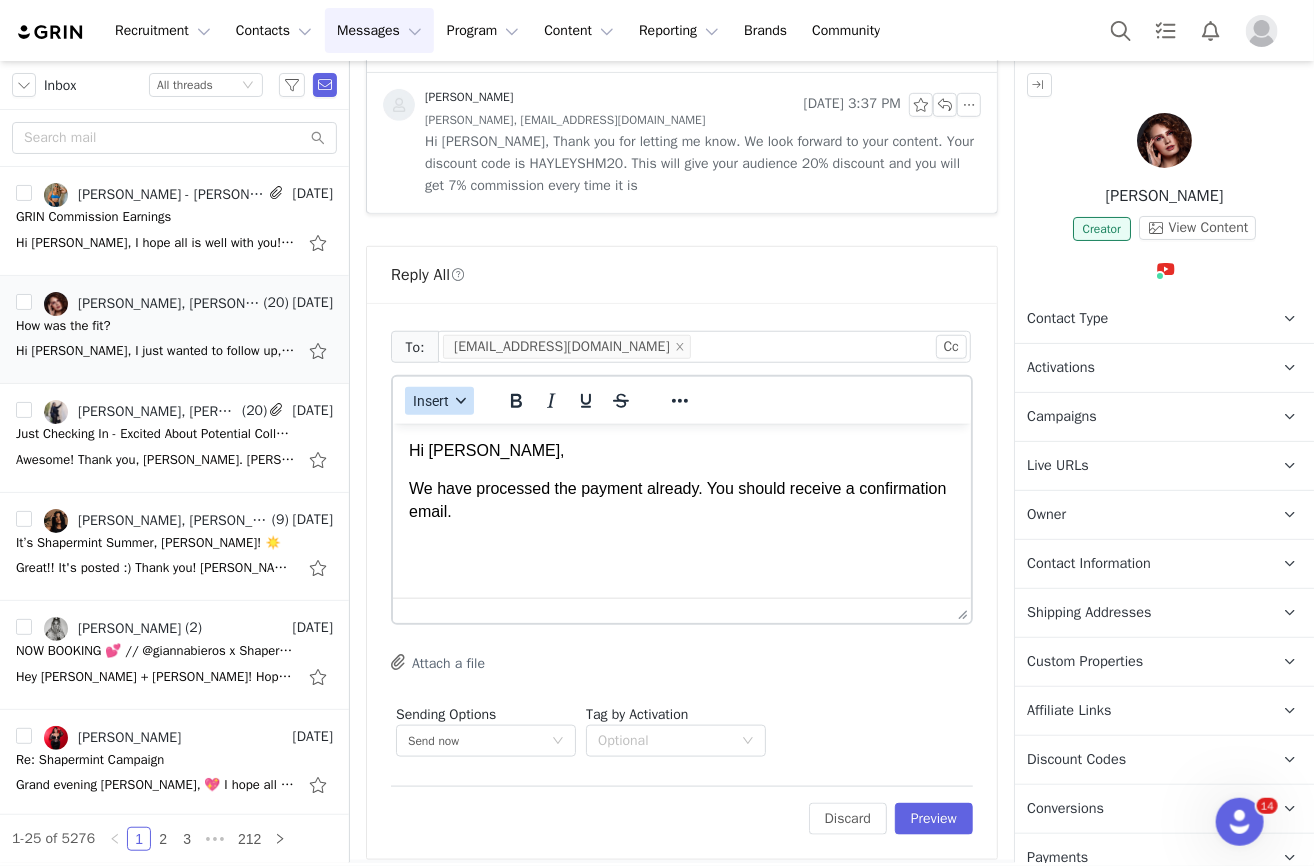 click on "Insert" at bounding box center (431, 401) 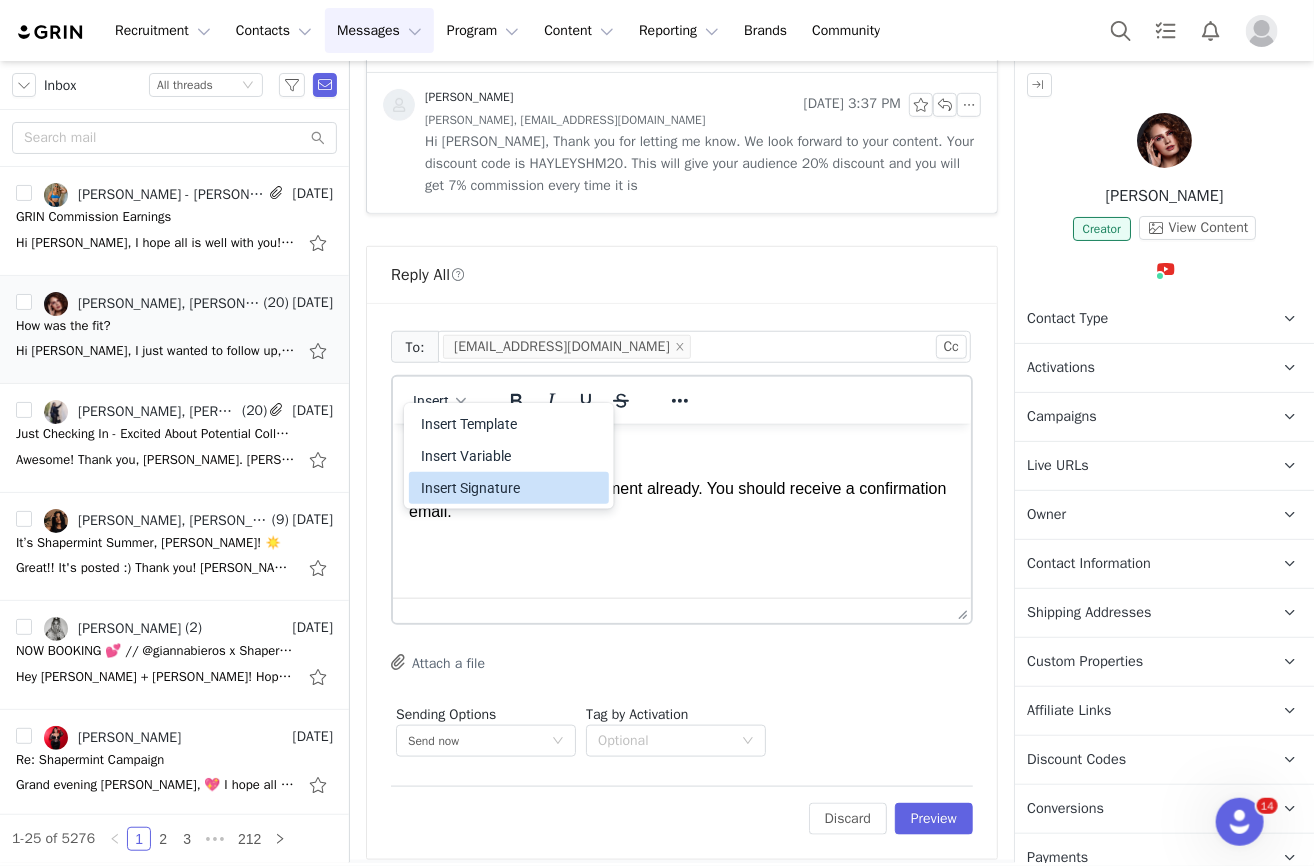 click on "Insert Signature" at bounding box center (511, 488) 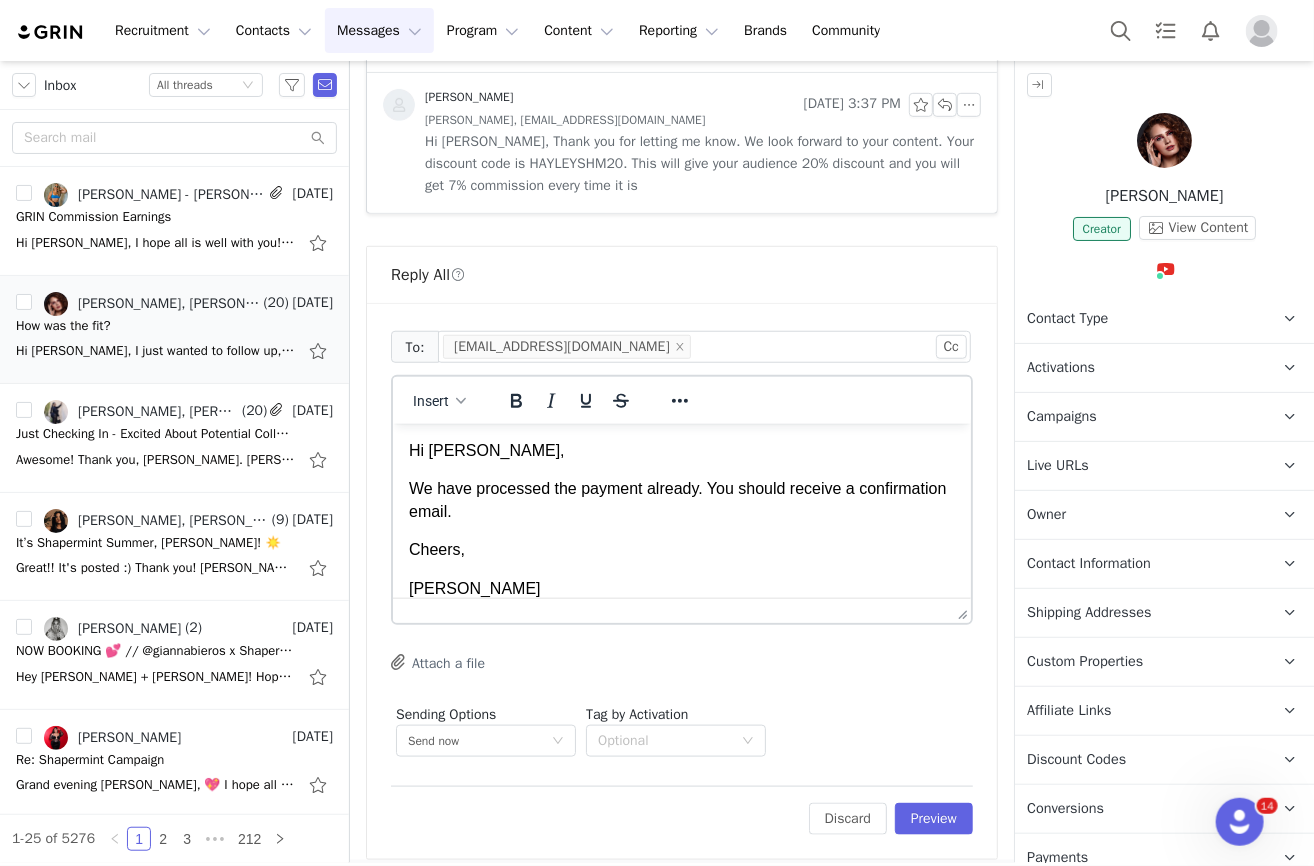 scroll, scrollTop: 243, scrollLeft: 0, axis: vertical 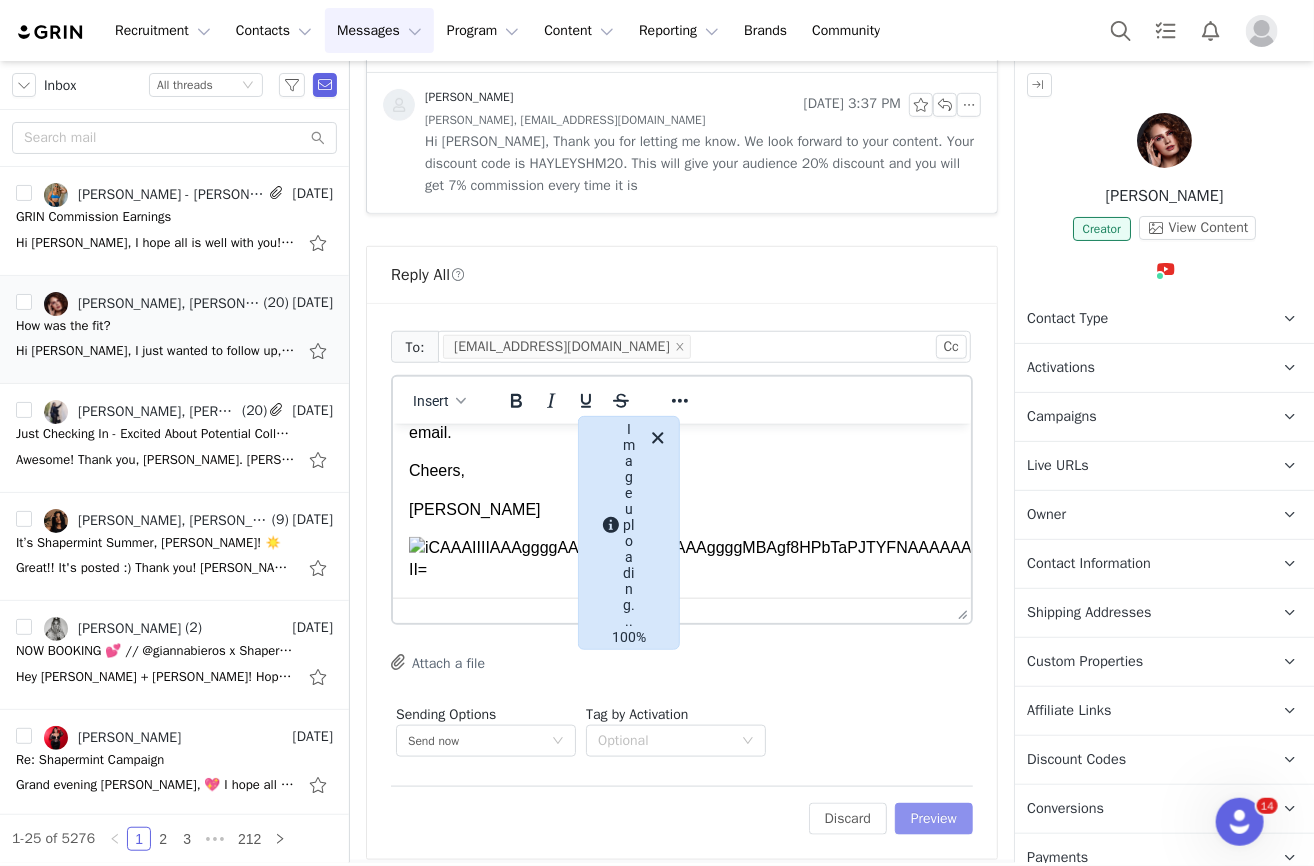 click on "Preview" at bounding box center [934, 819] 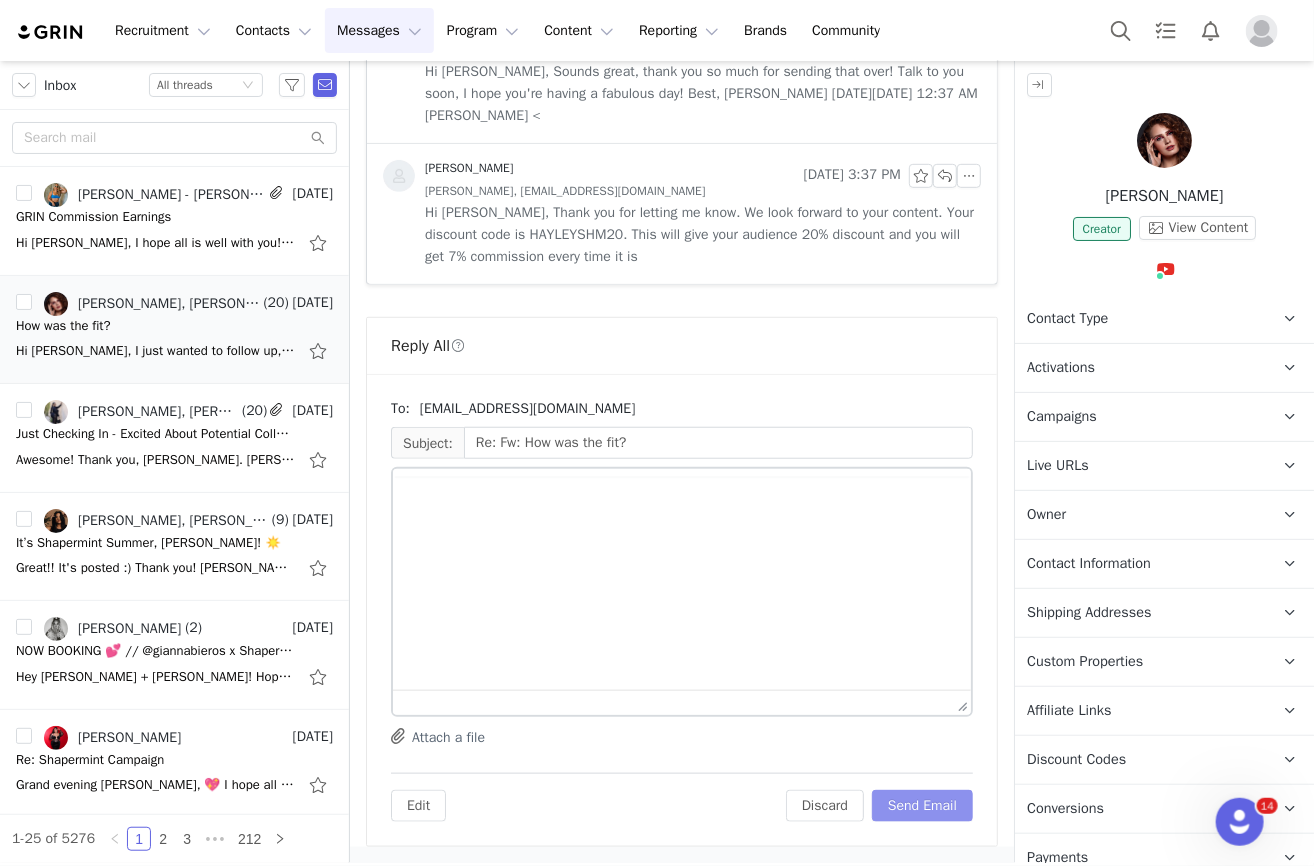 scroll, scrollTop: 3357, scrollLeft: 0, axis: vertical 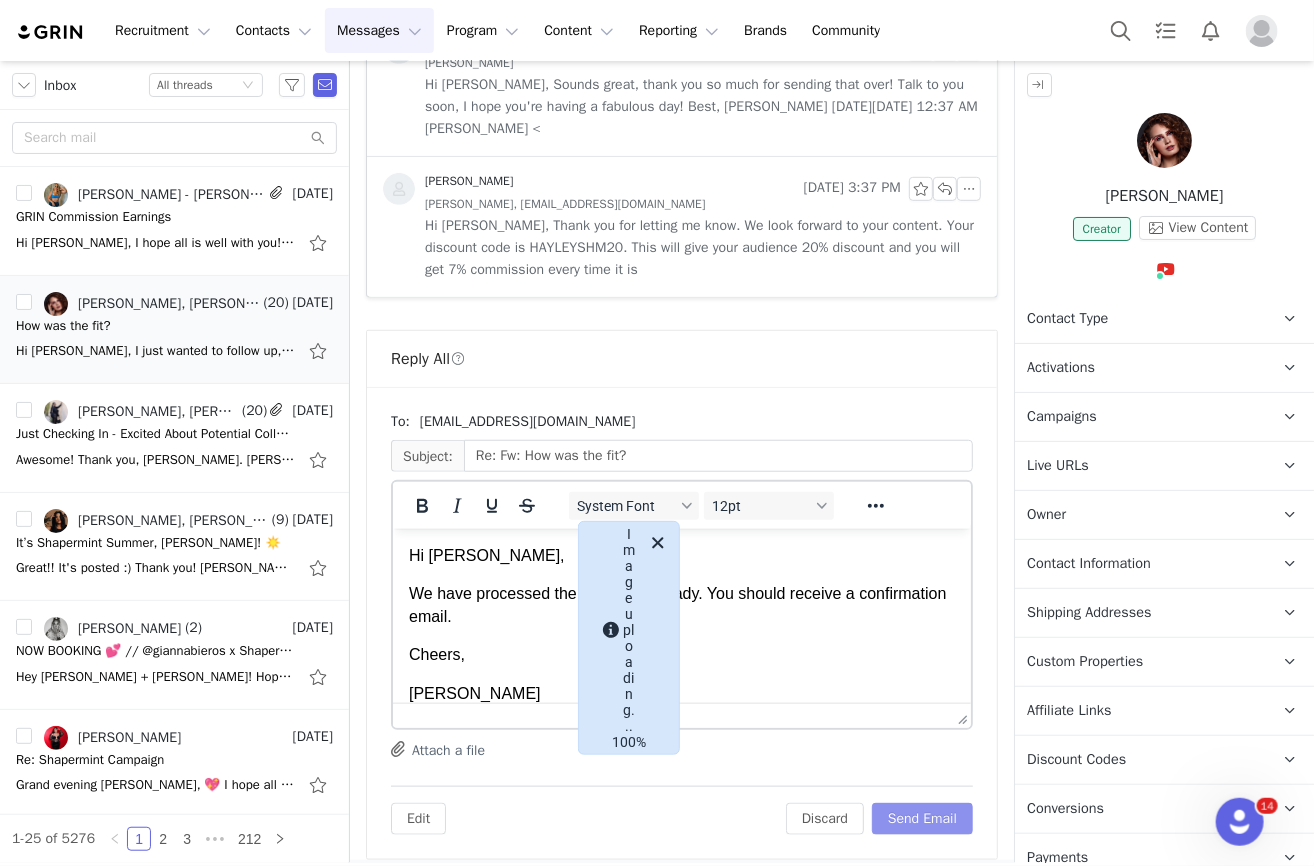 click on "Send Email" at bounding box center [922, 819] 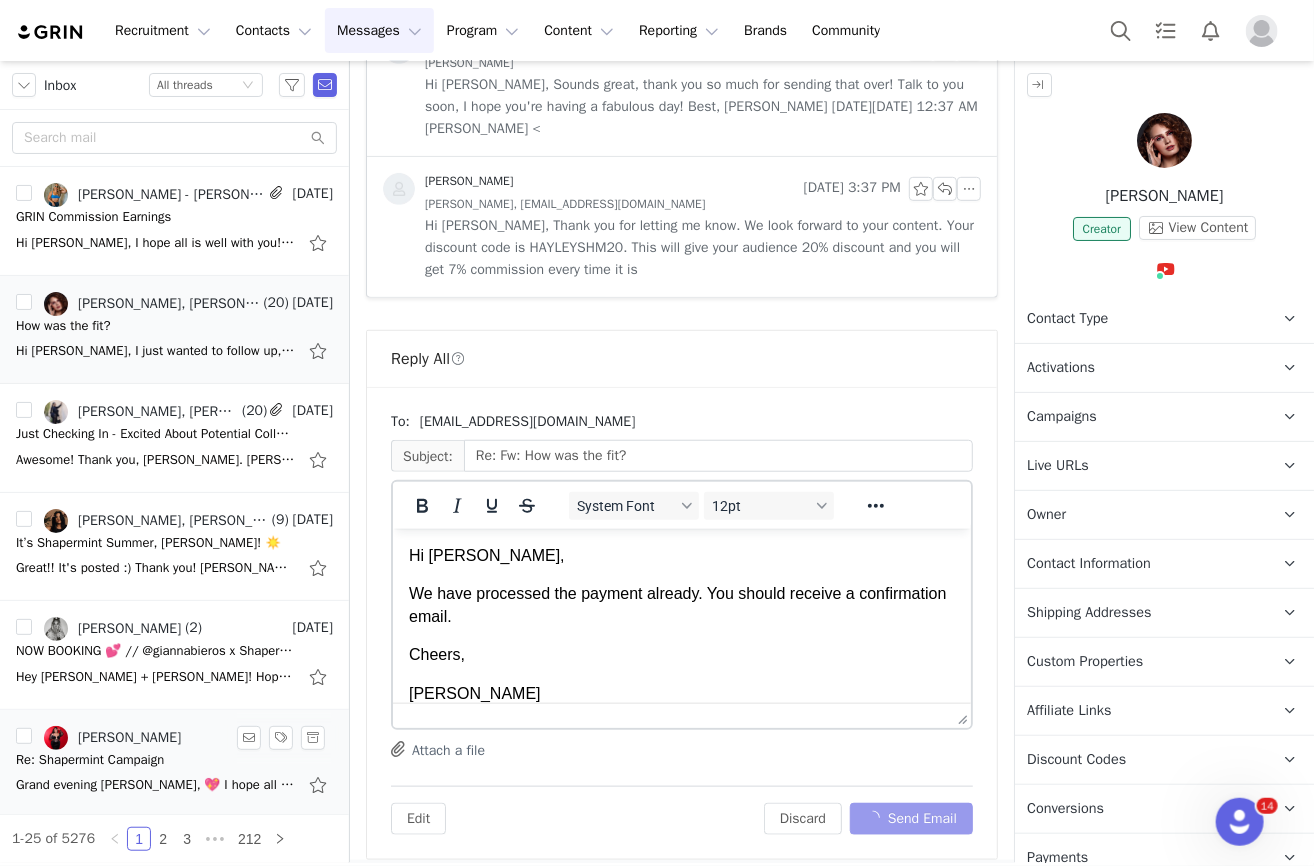 scroll, scrollTop: 2797, scrollLeft: 0, axis: vertical 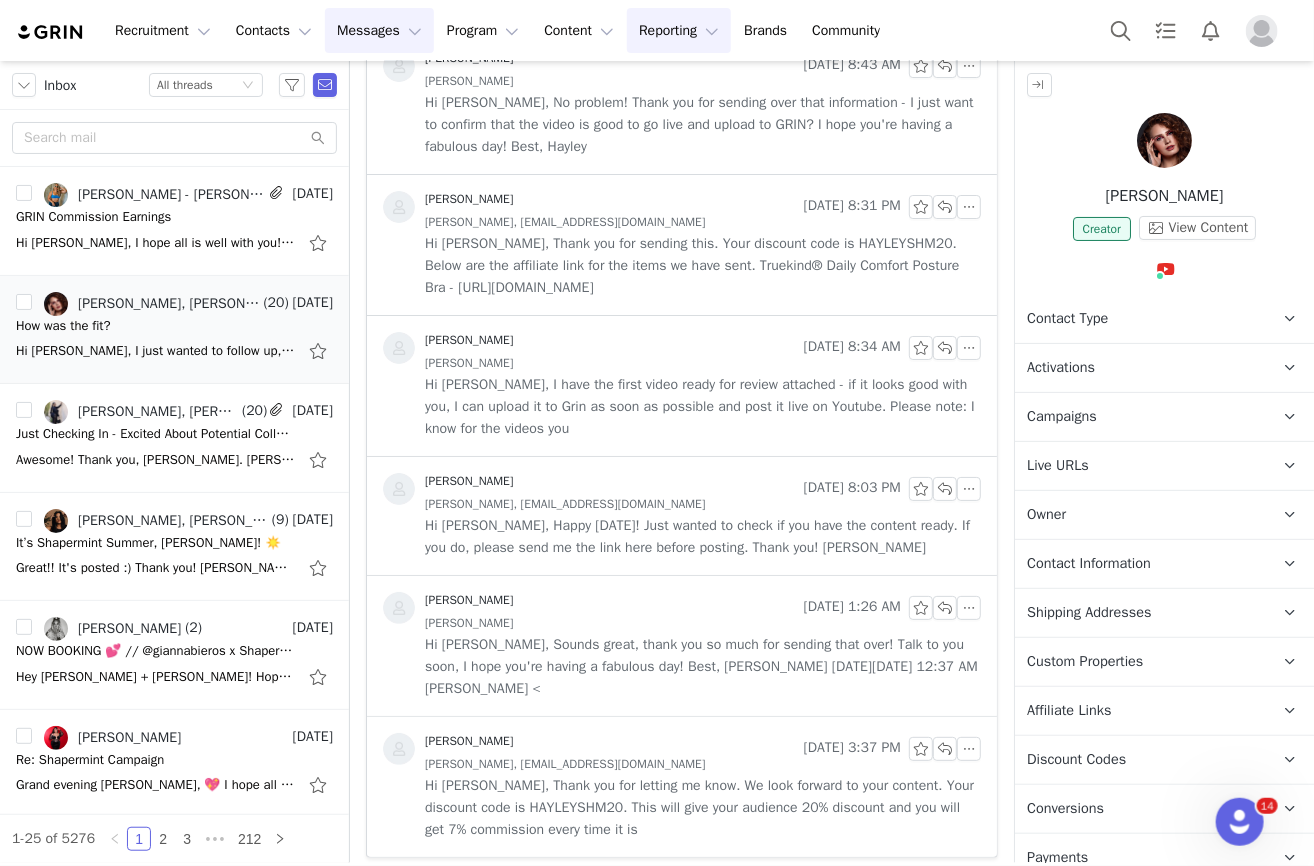 click on "Reporting Reporting" at bounding box center [679, 30] 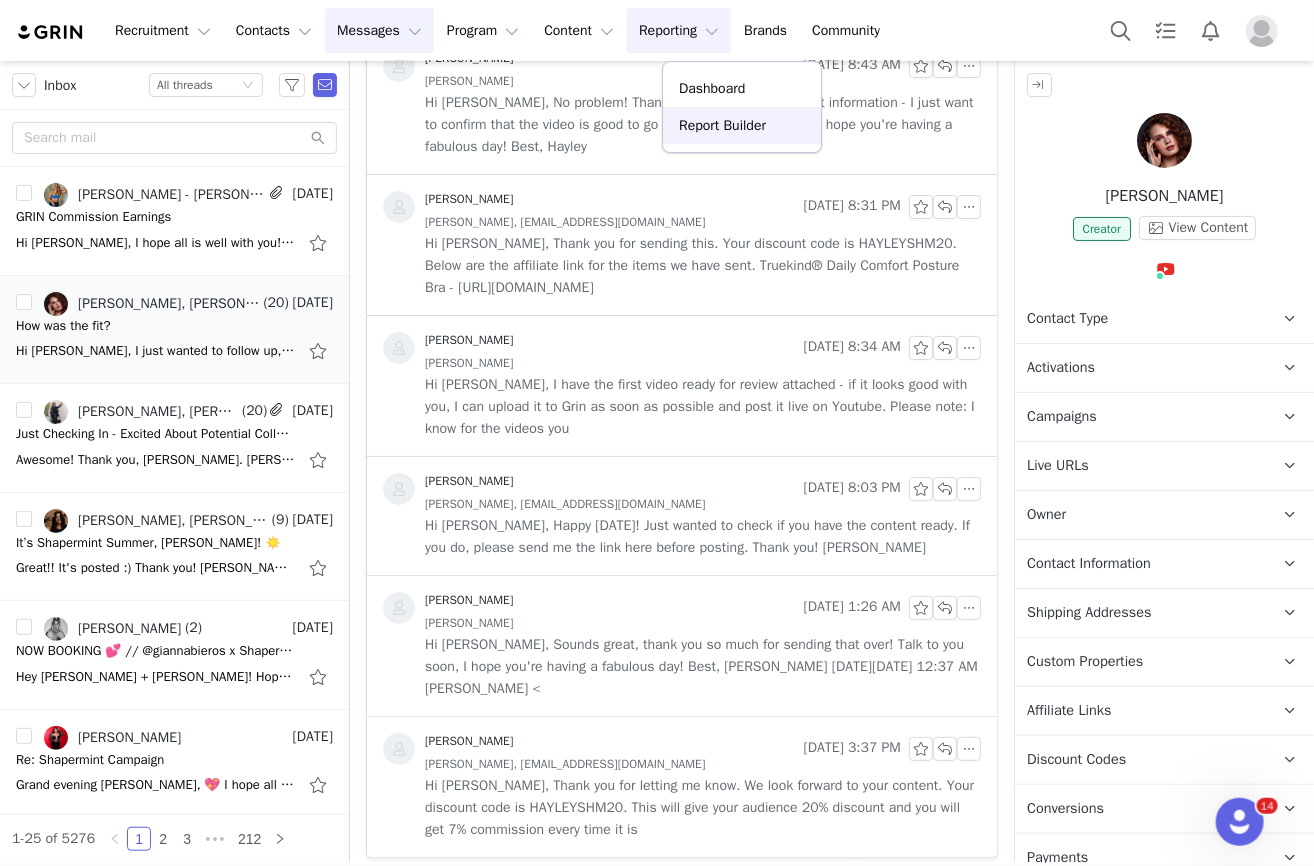 click on "Report Builder" at bounding box center (722, 125) 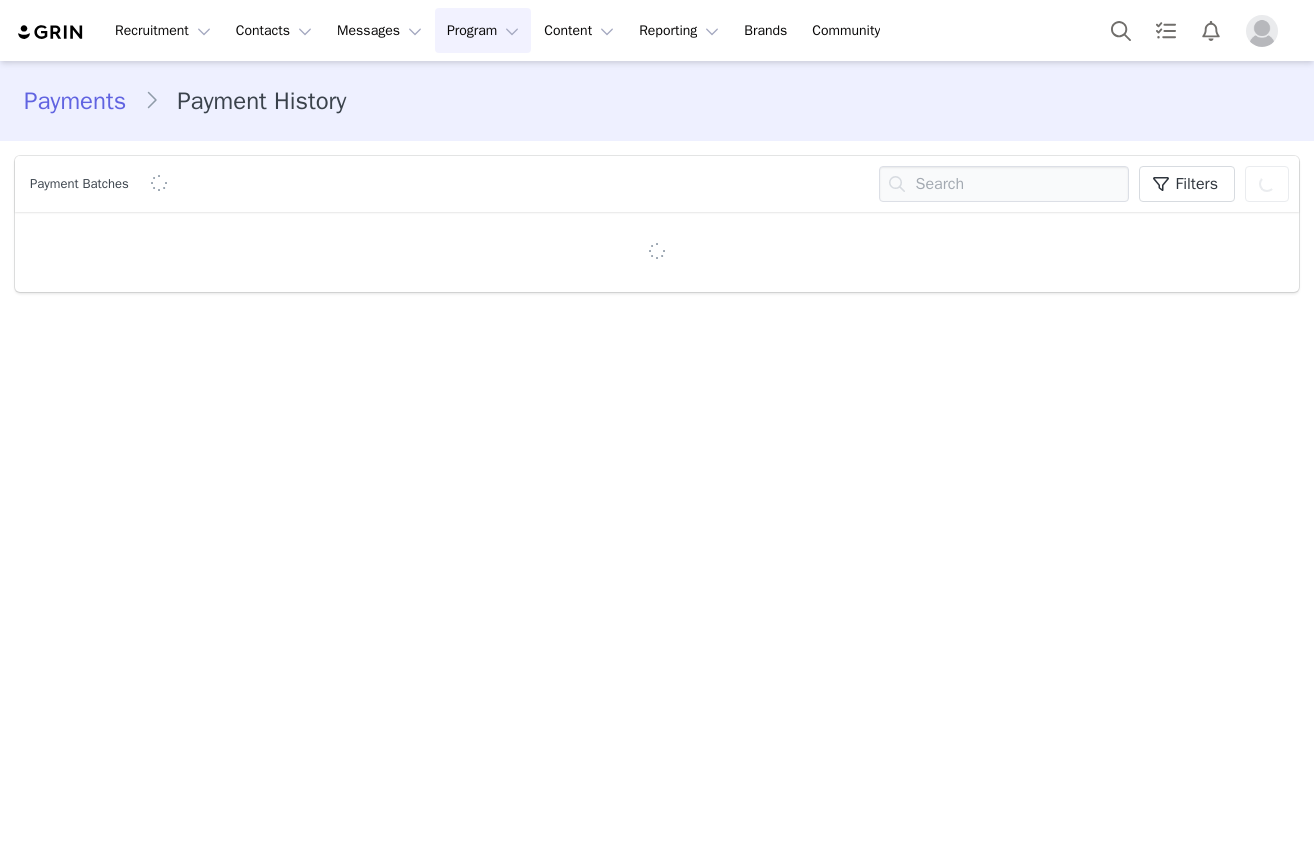 scroll, scrollTop: 0, scrollLeft: 0, axis: both 